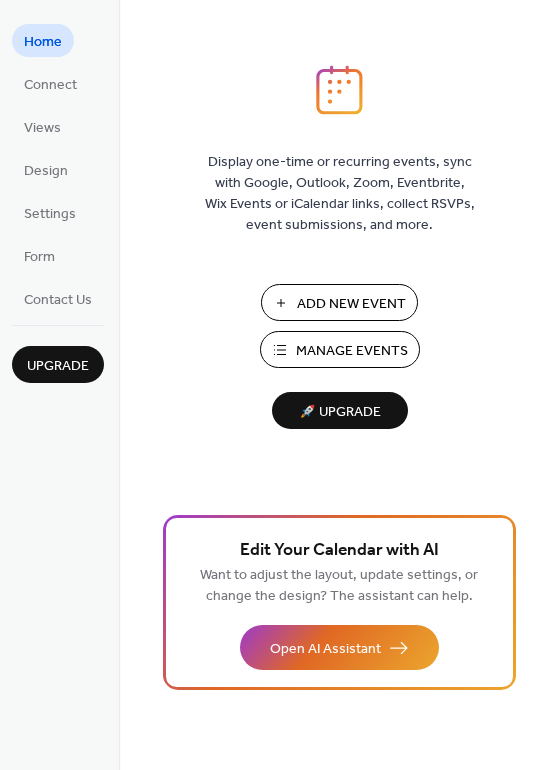 scroll, scrollTop: 0, scrollLeft: 0, axis: both 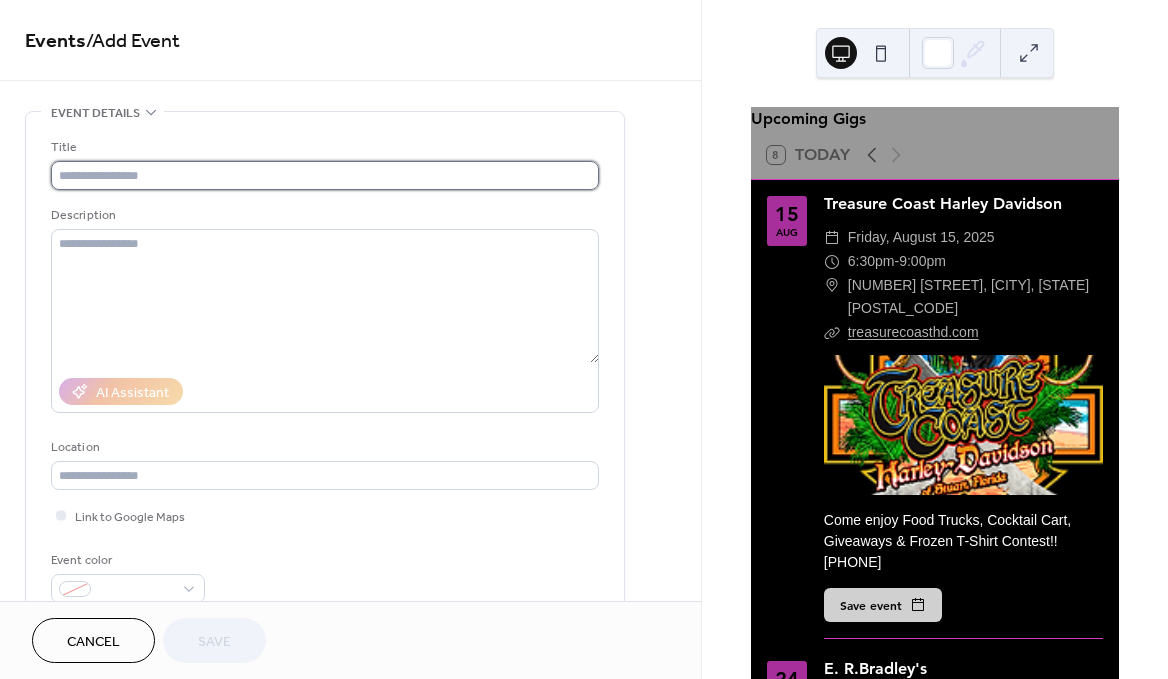 click at bounding box center (325, 175) 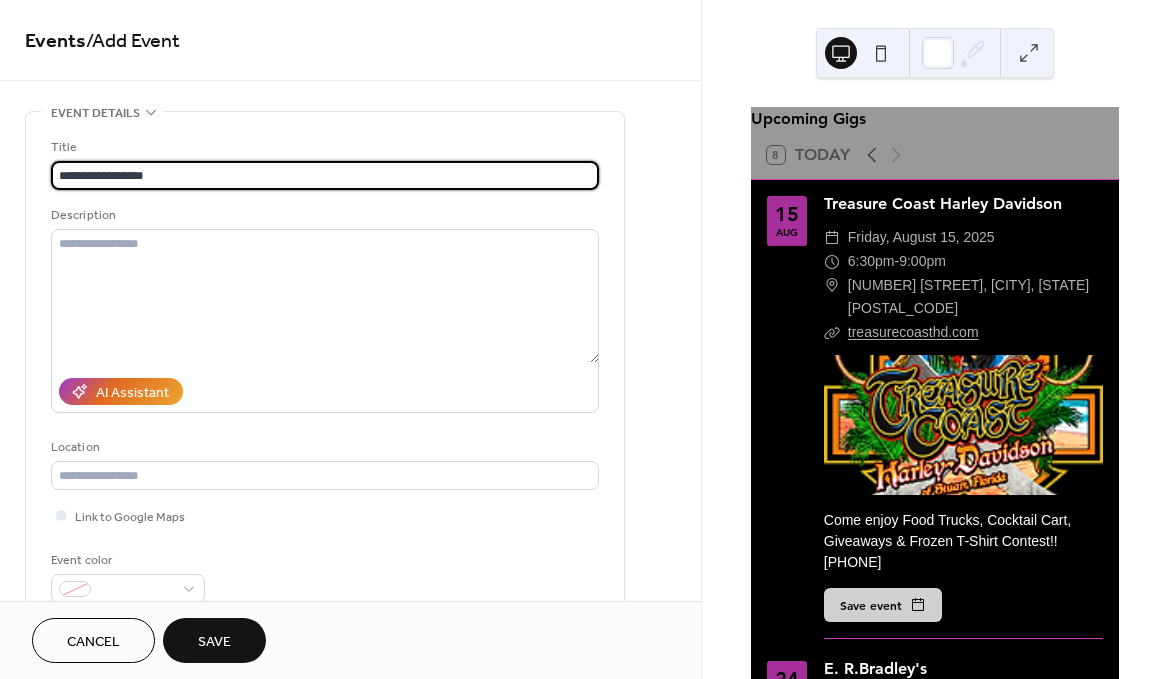click on "**********" at bounding box center [325, 175] 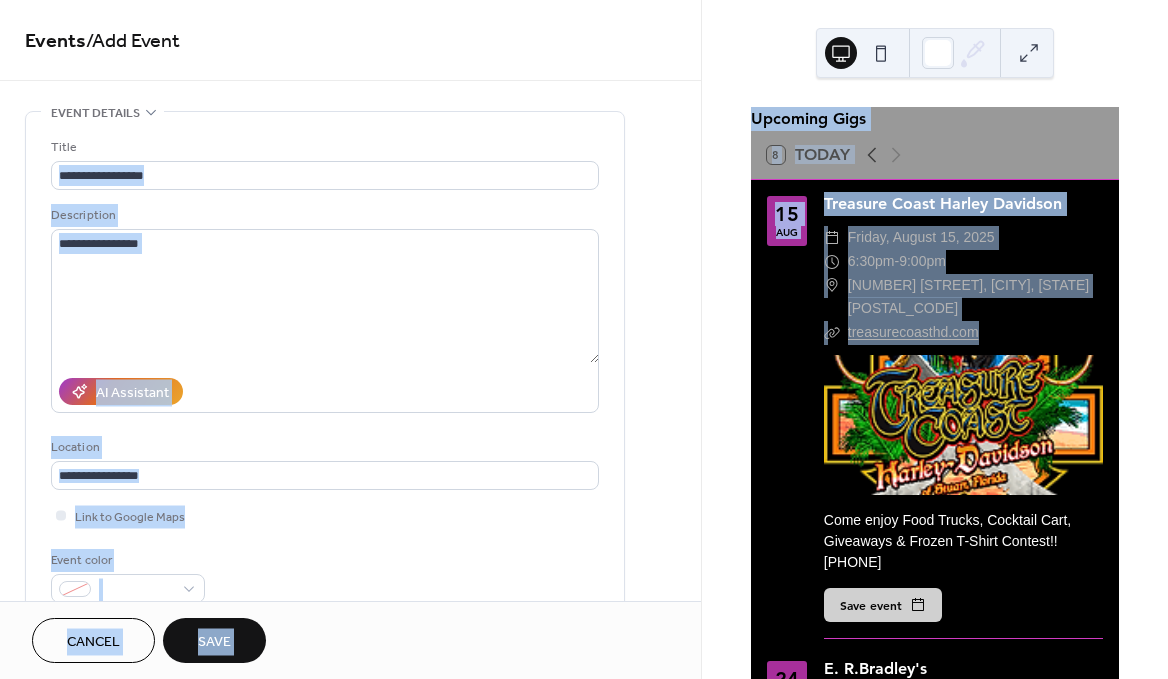 drag, startPoint x: 693, startPoint y: 128, endPoint x: 722, endPoint y: 466, distance: 339.2418 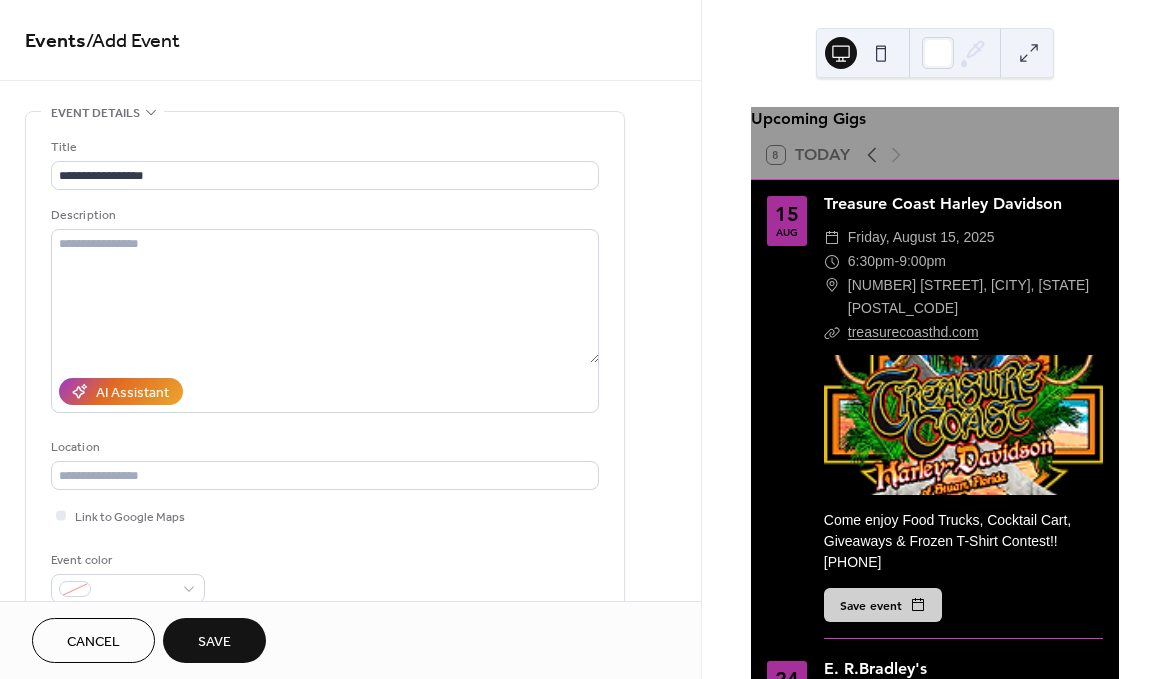 scroll, scrollTop: 561, scrollLeft: 0, axis: vertical 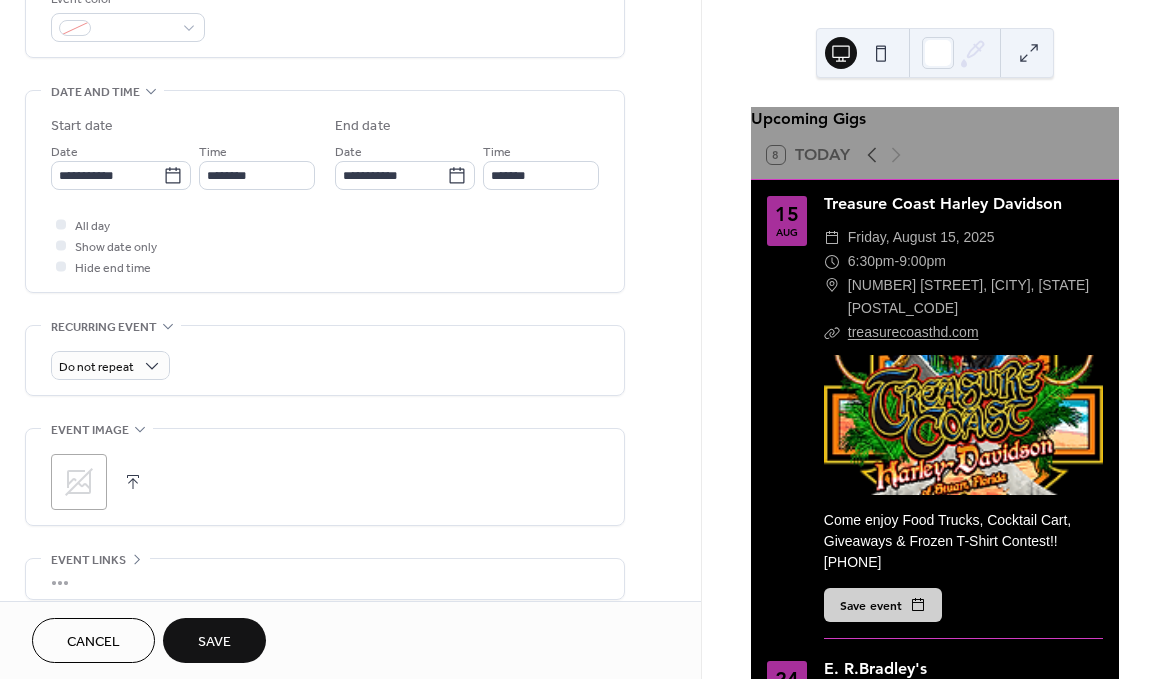 click 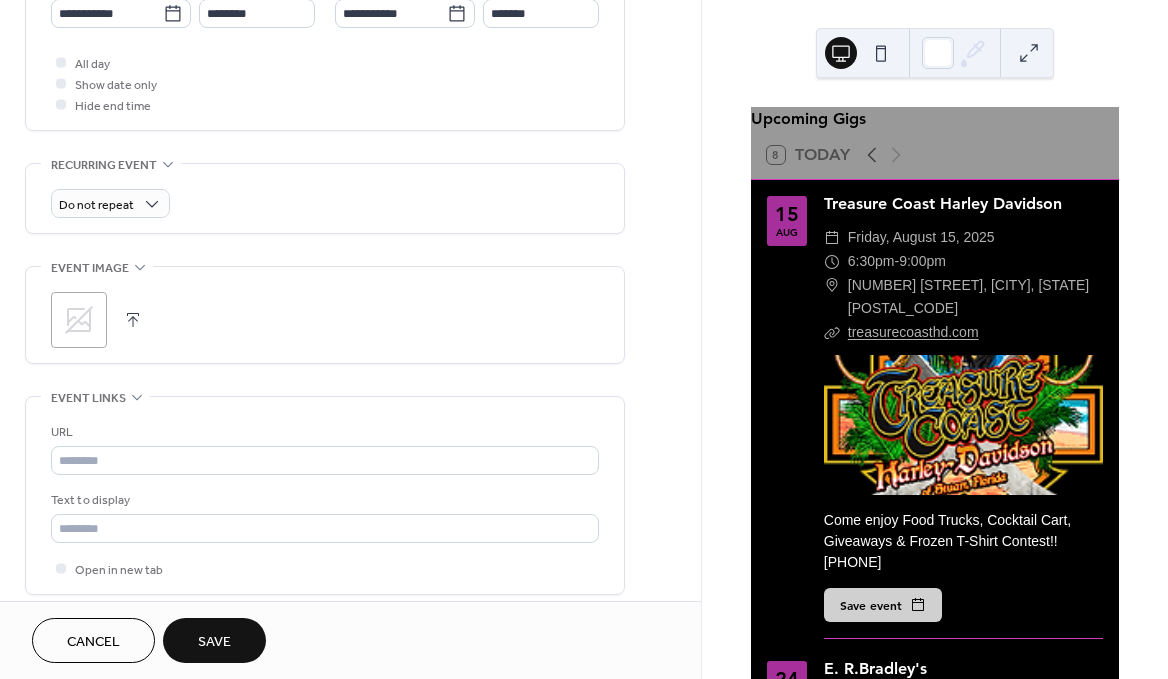 scroll, scrollTop: 738, scrollLeft: 0, axis: vertical 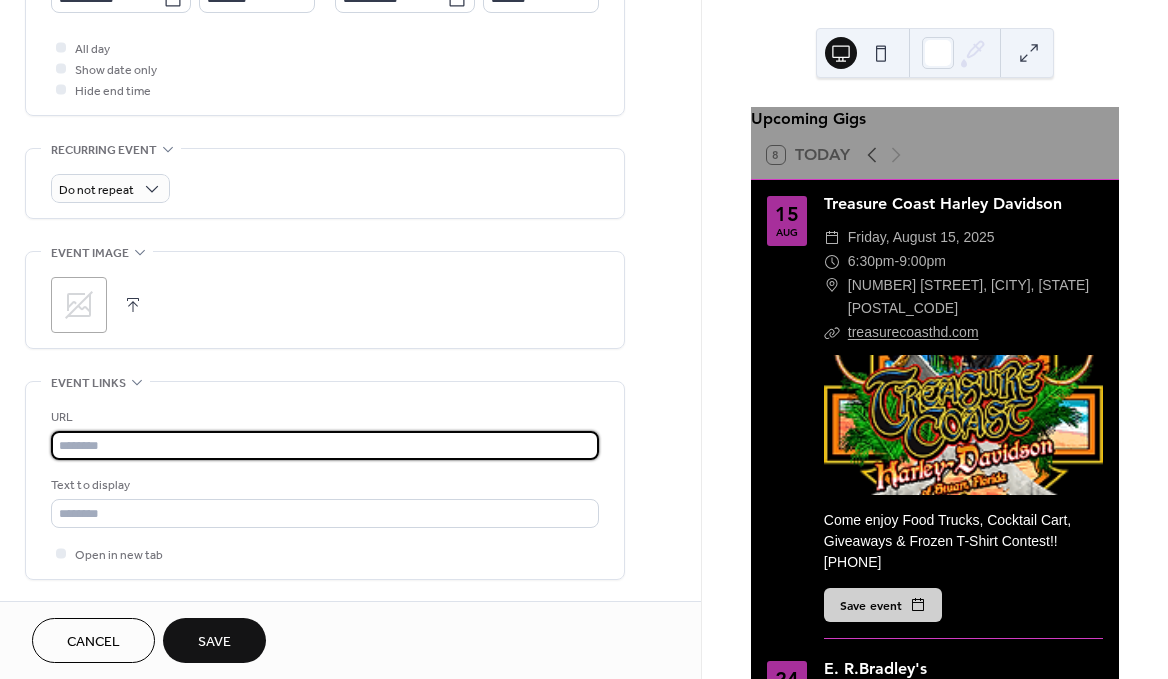 click at bounding box center (325, 445) 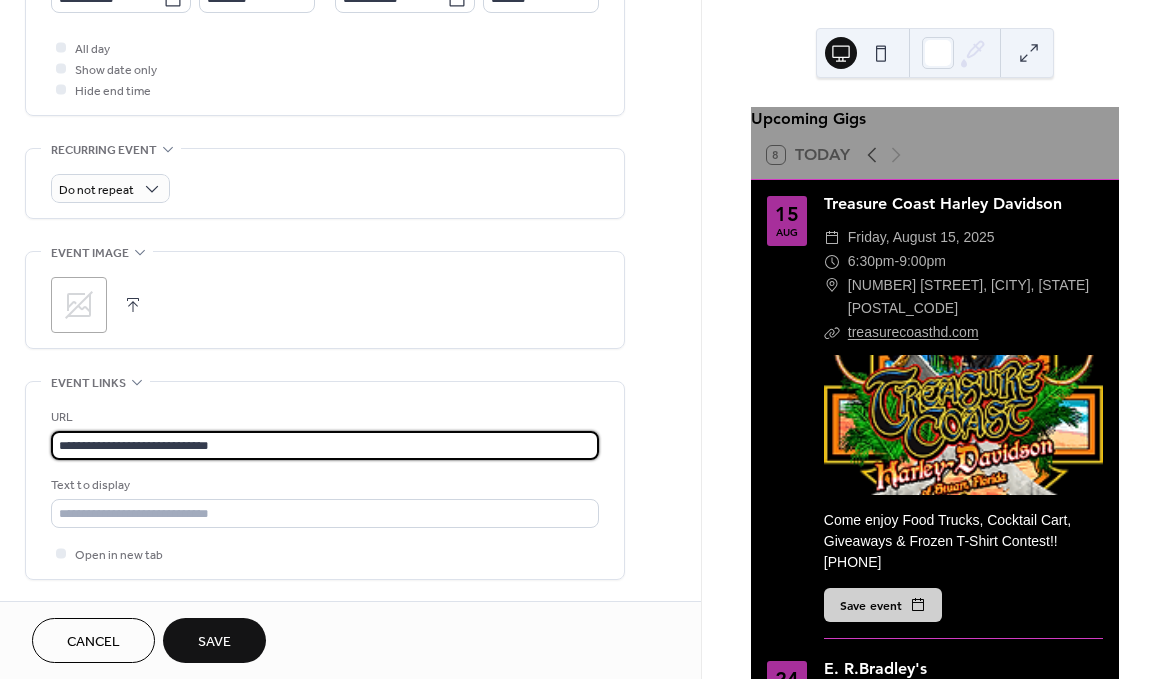 type on "**********" 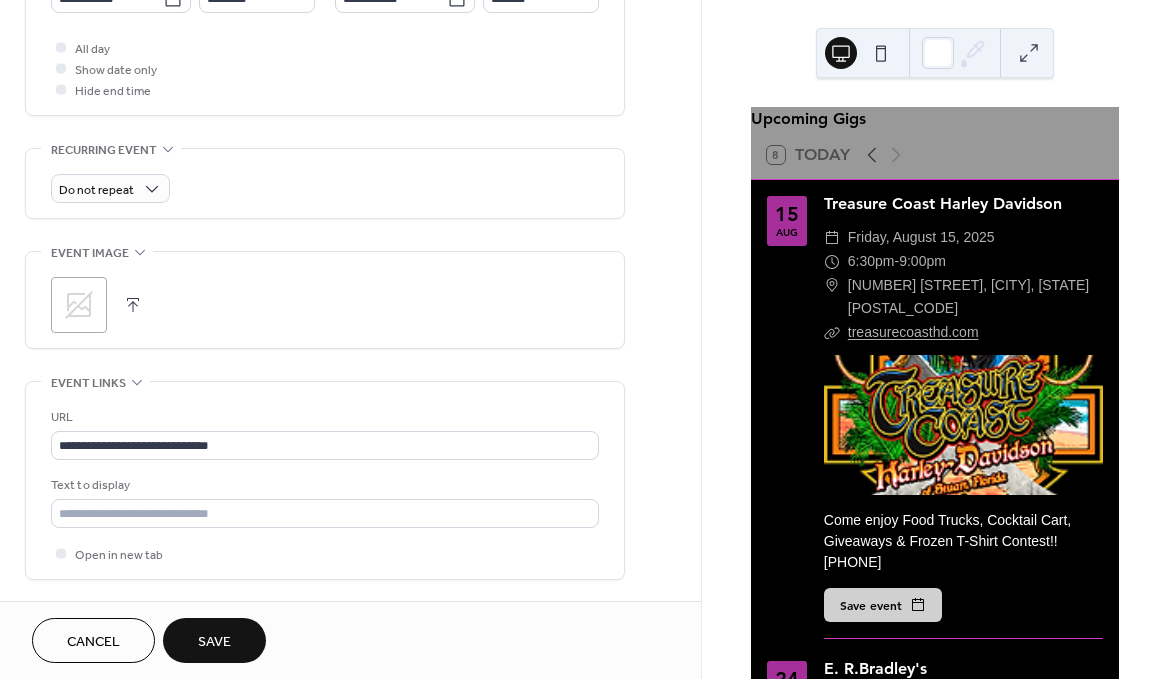 click 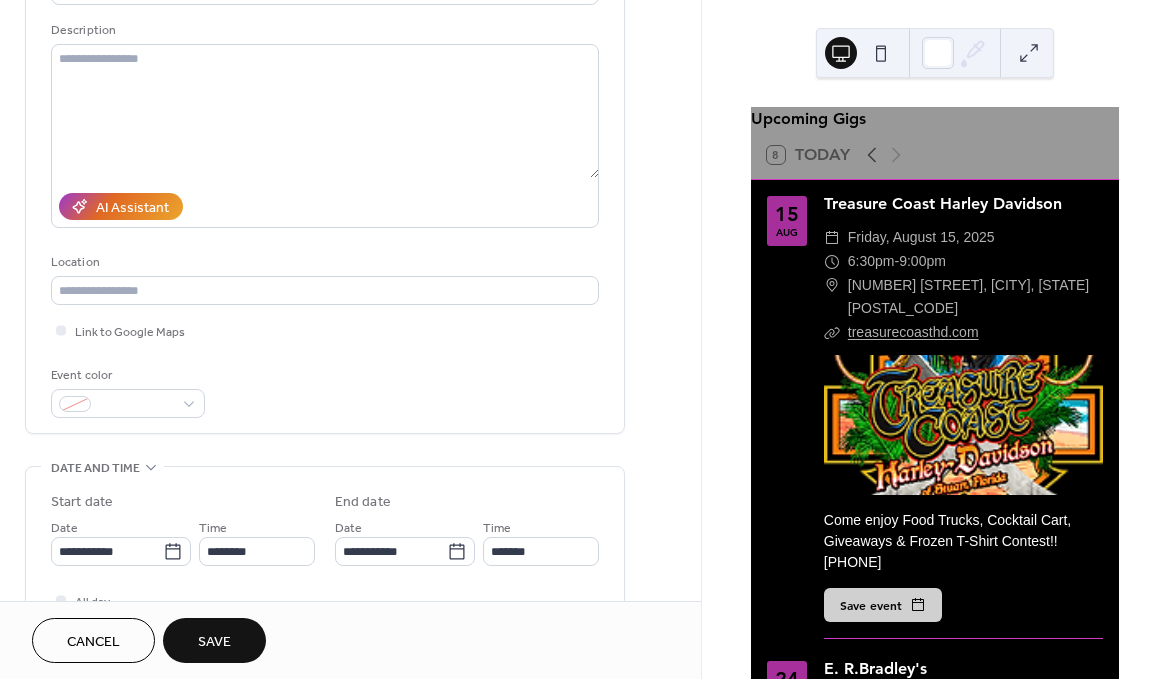 scroll, scrollTop: 177, scrollLeft: 0, axis: vertical 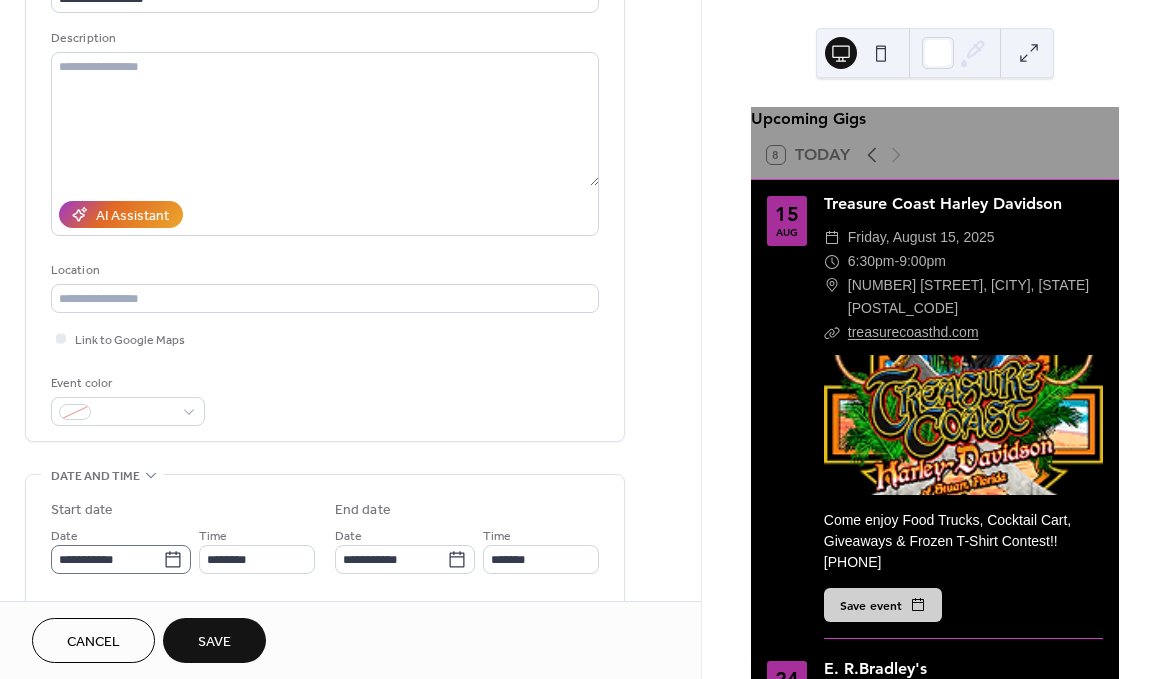 click 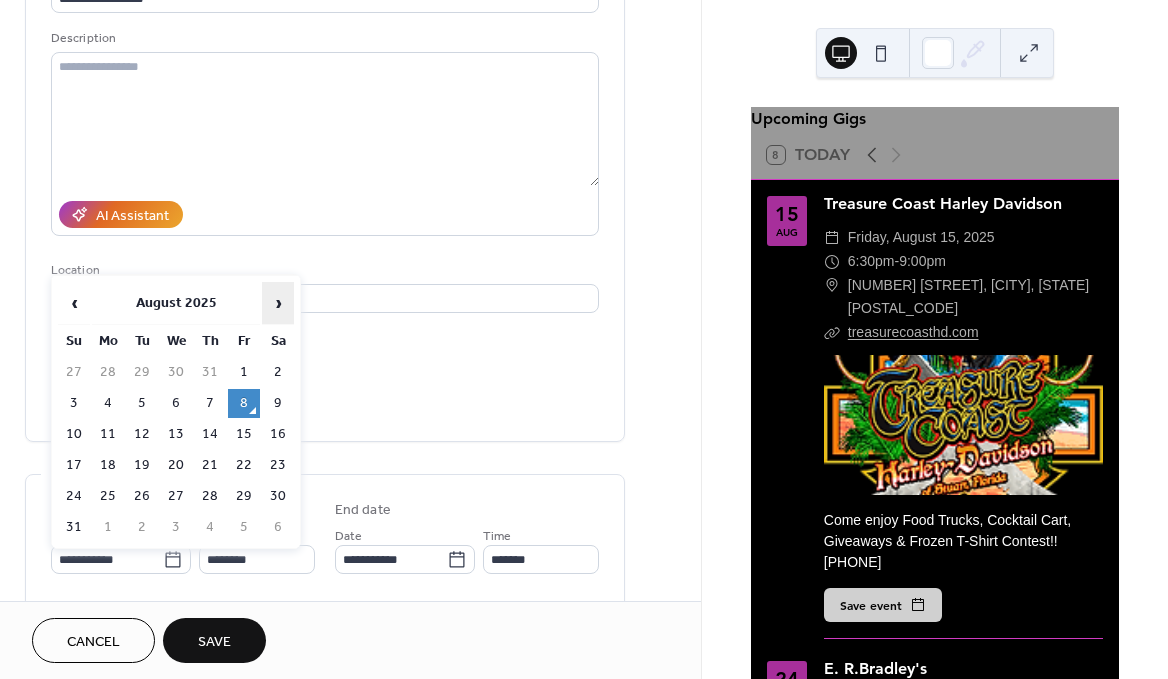click on "›" at bounding box center [278, 303] 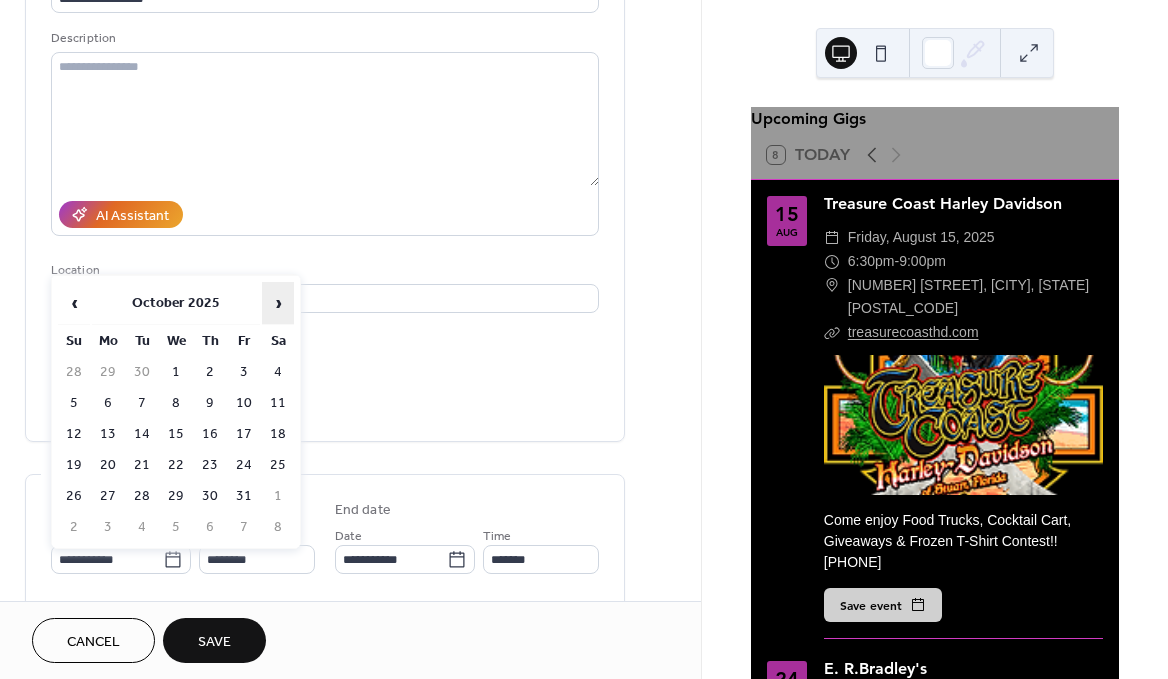 click on "›" at bounding box center [278, 303] 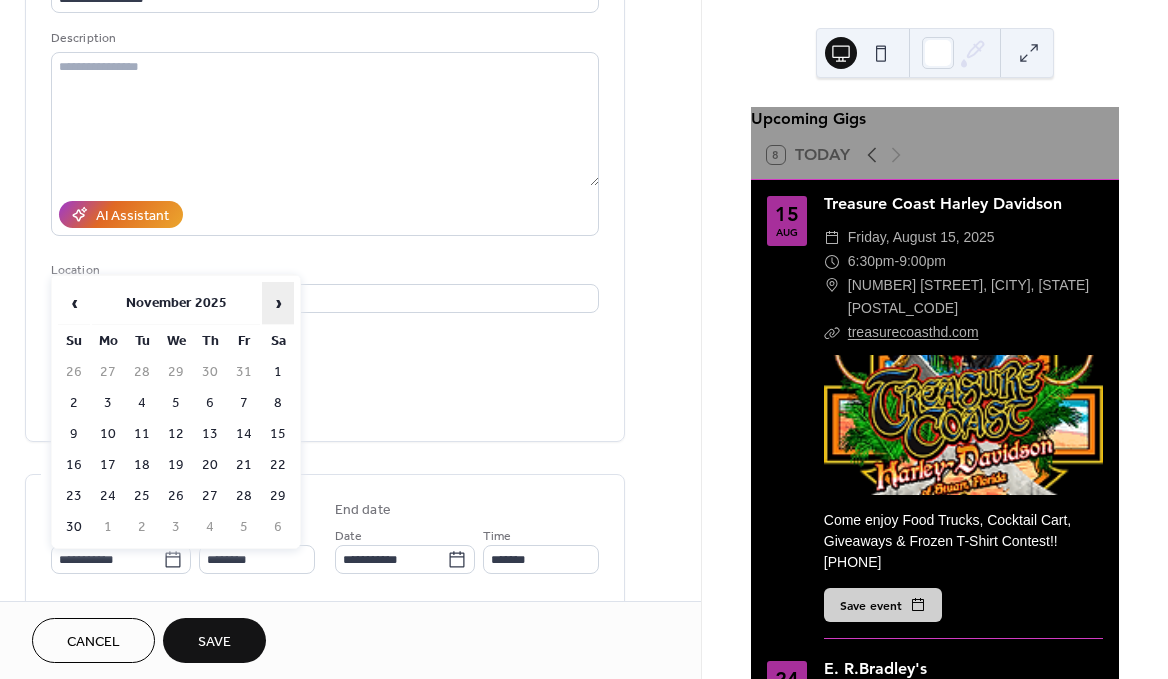 click on "›" at bounding box center (278, 303) 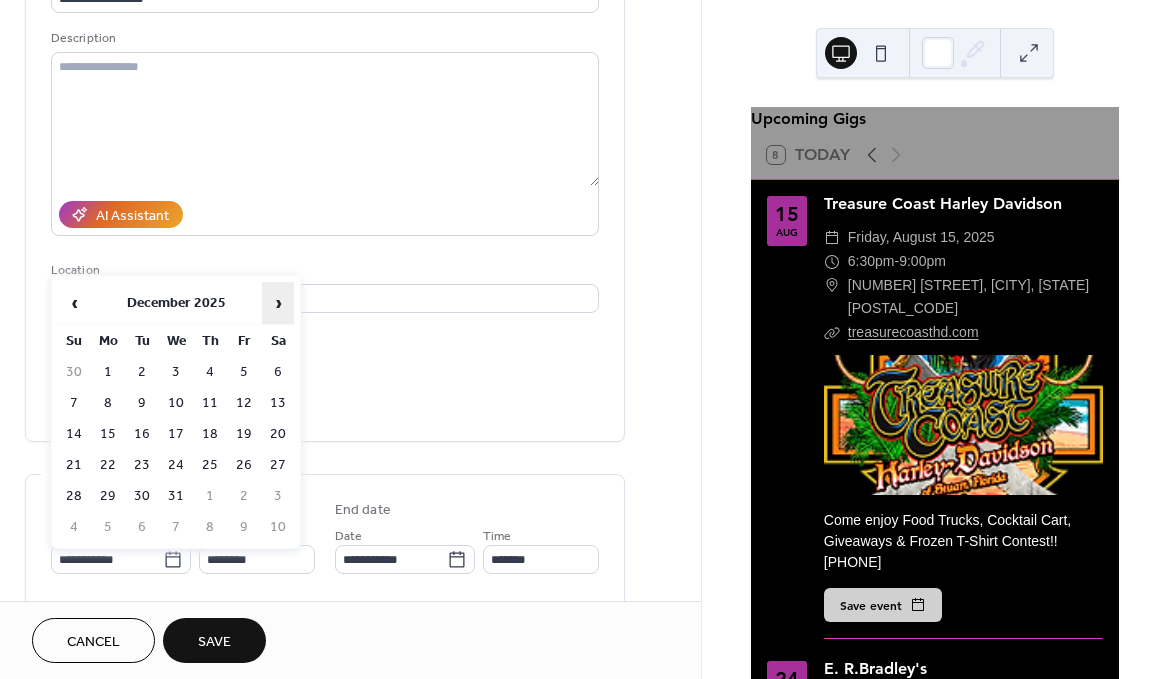 click on "›" at bounding box center (278, 303) 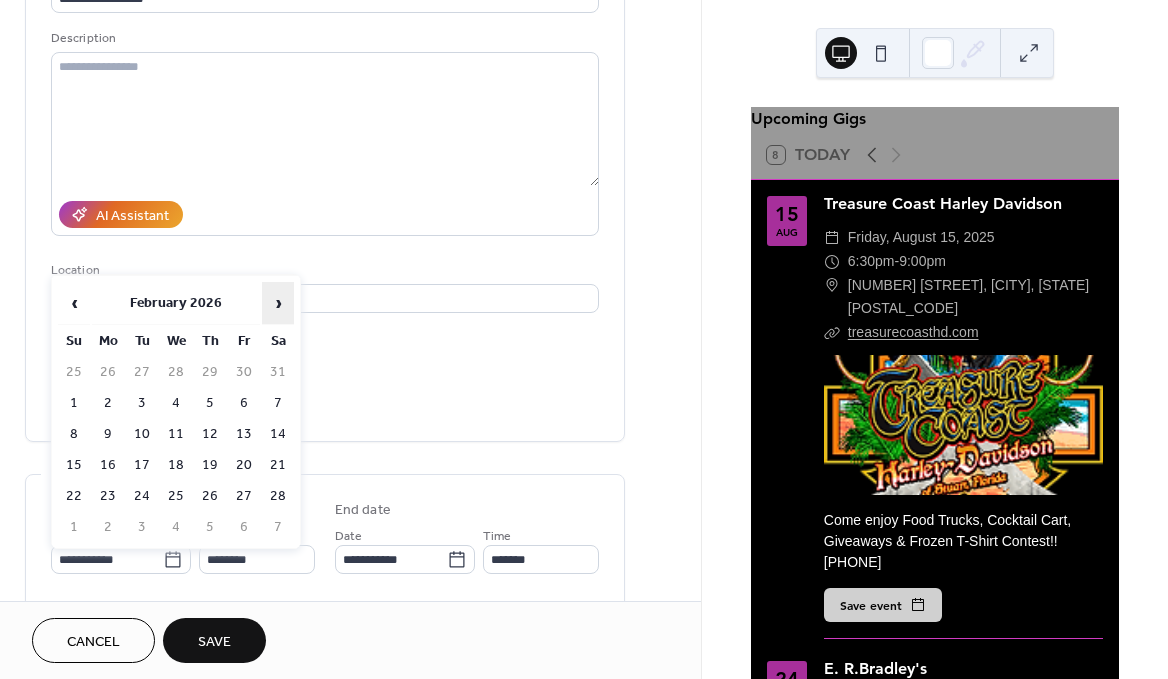 click on "›" at bounding box center [278, 303] 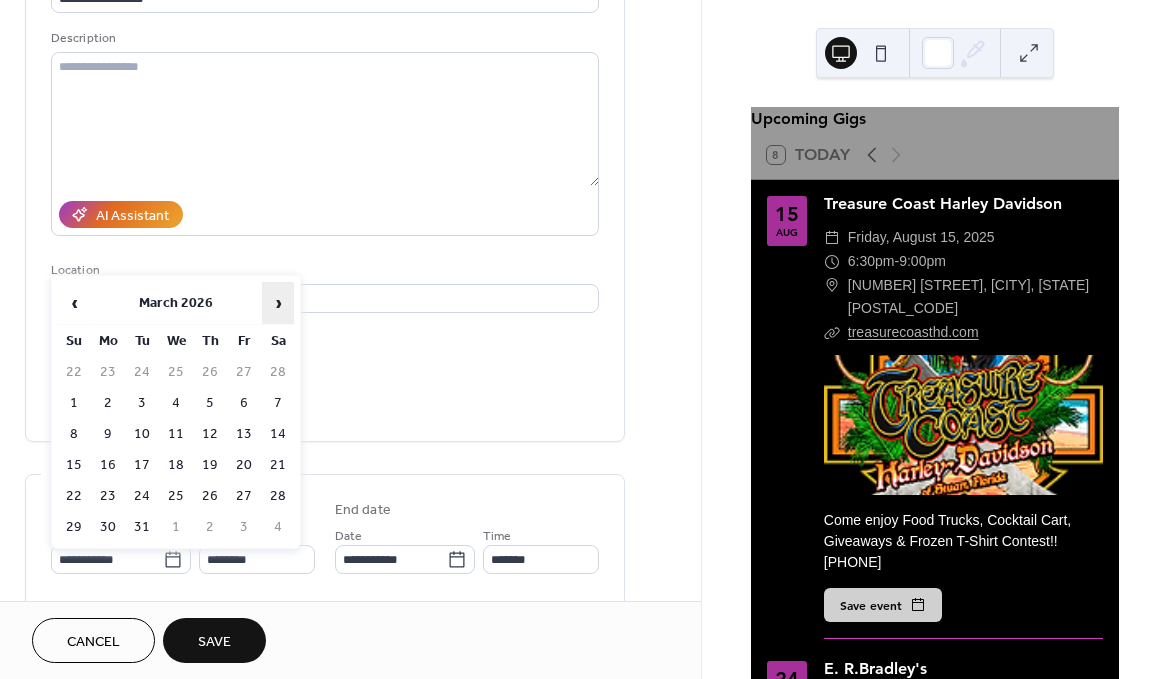 click on "›" at bounding box center [278, 303] 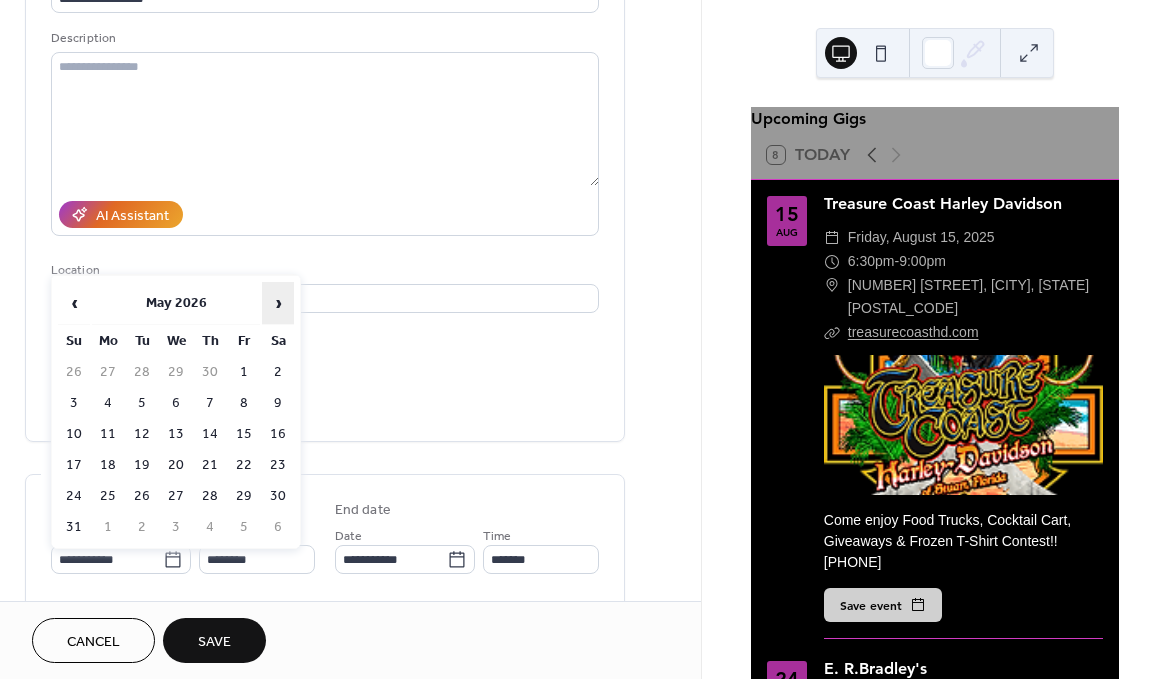 click on "›" at bounding box center (278, 303) 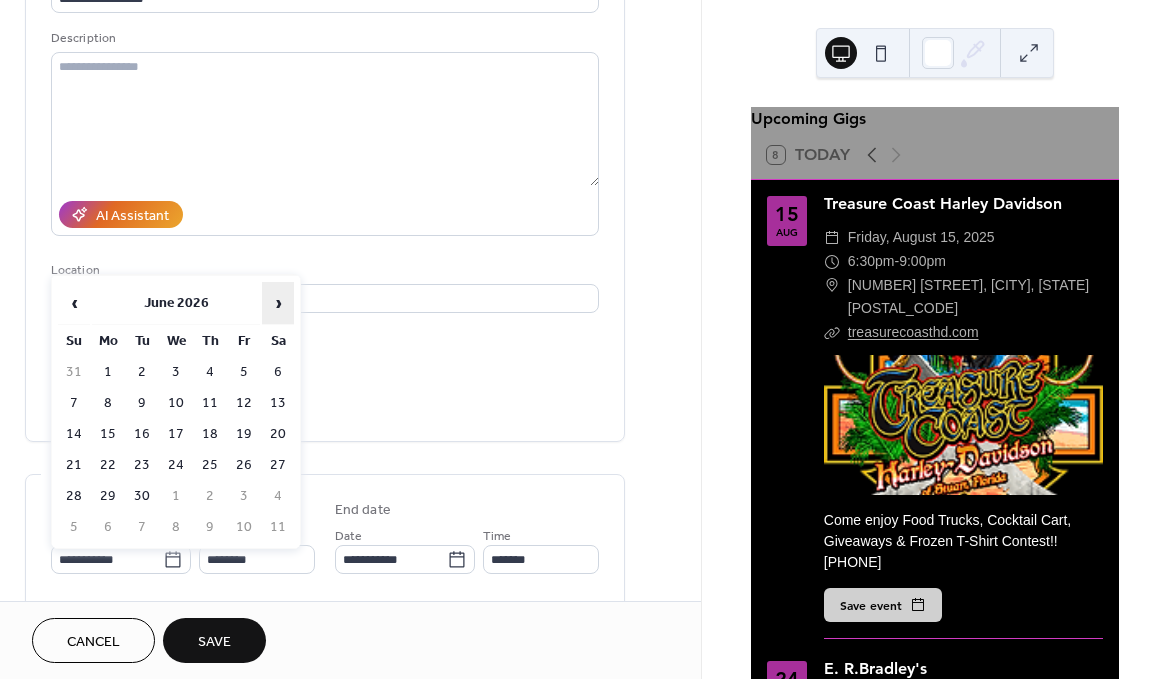 click on "›" at bounding box center [278, 303] 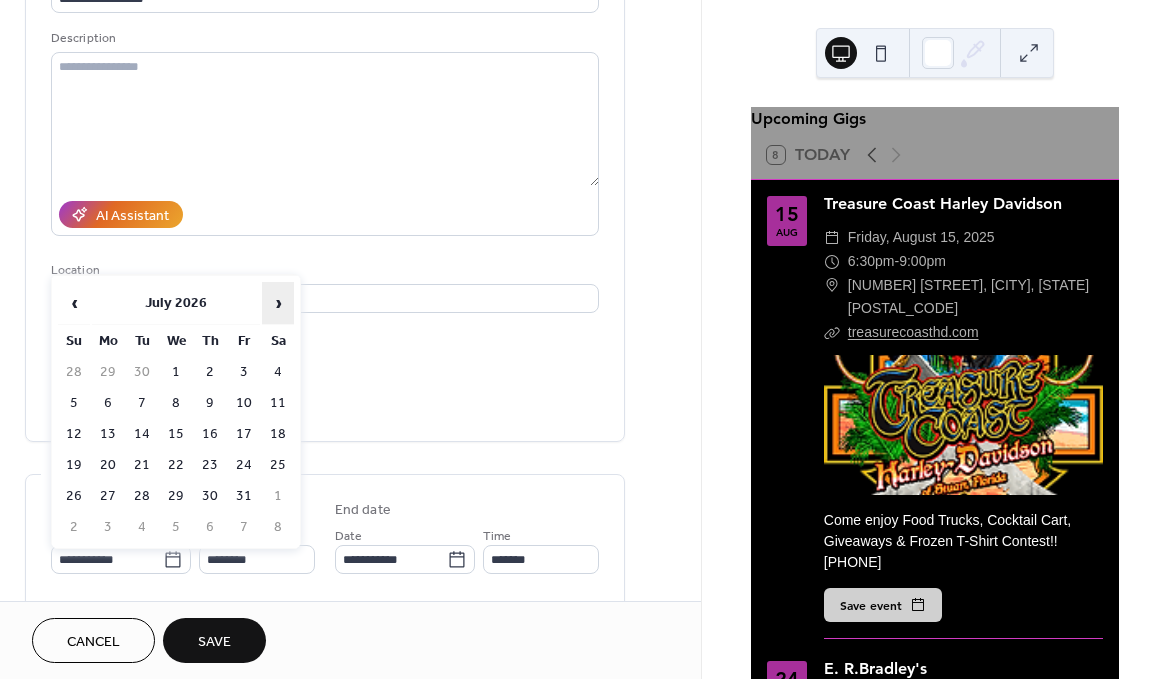 click on "›" at bounding box center [278, 303] 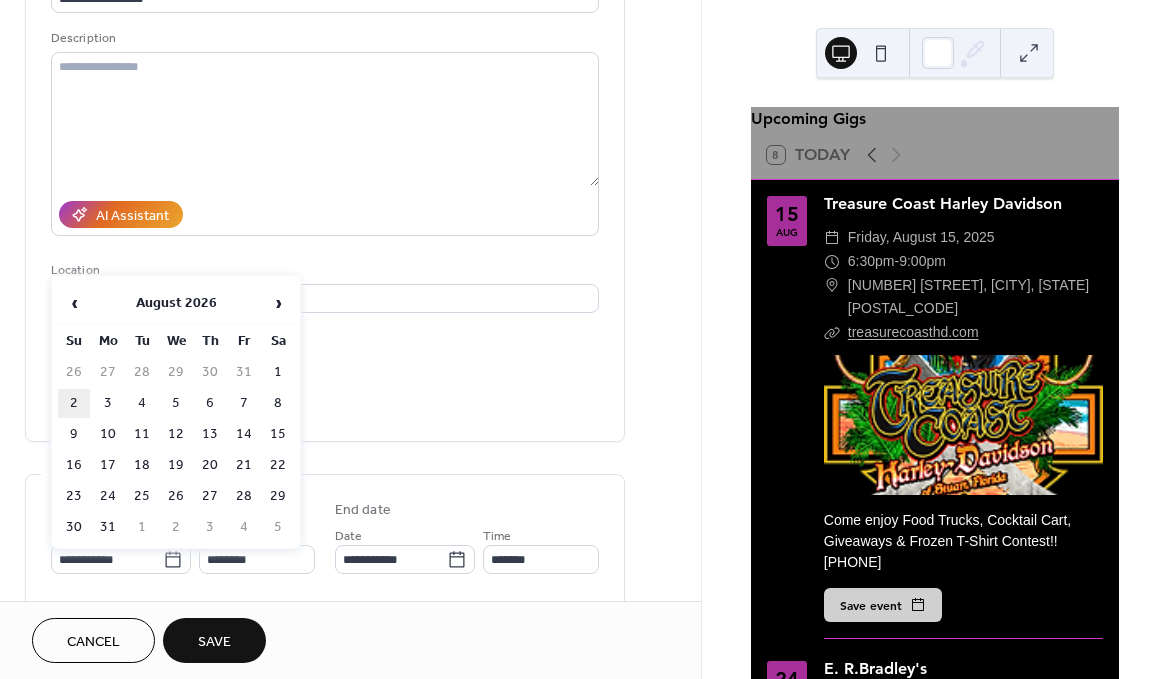 click on "2" at bounding box center [74, 403] 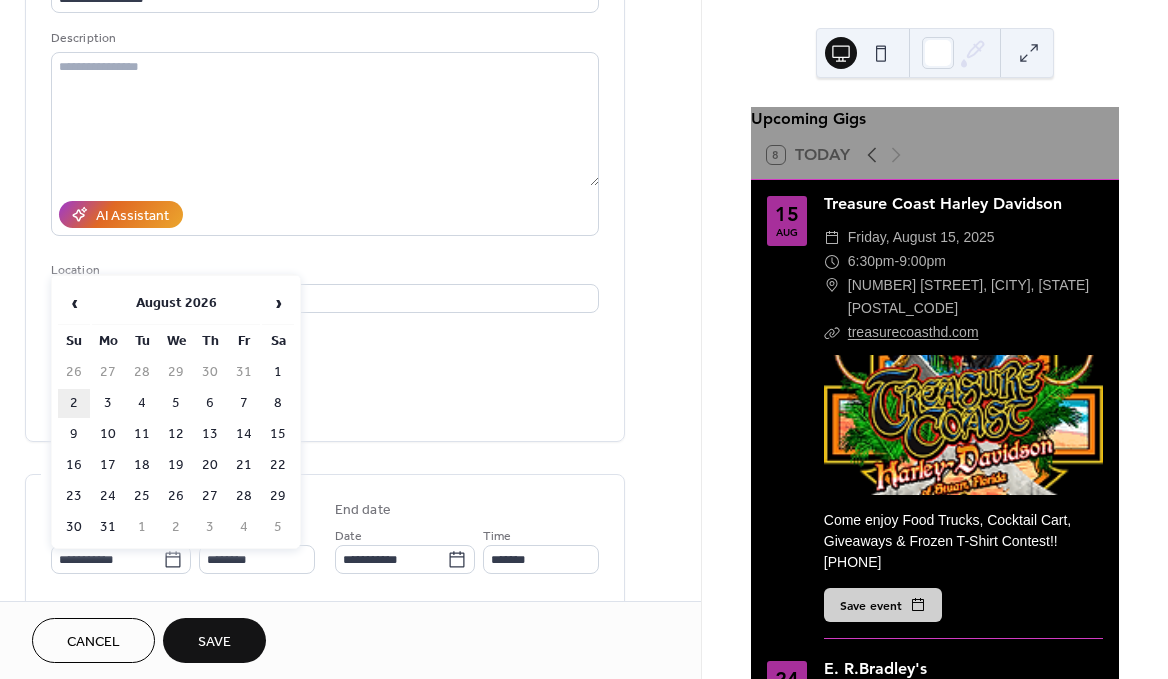 type on "**********" 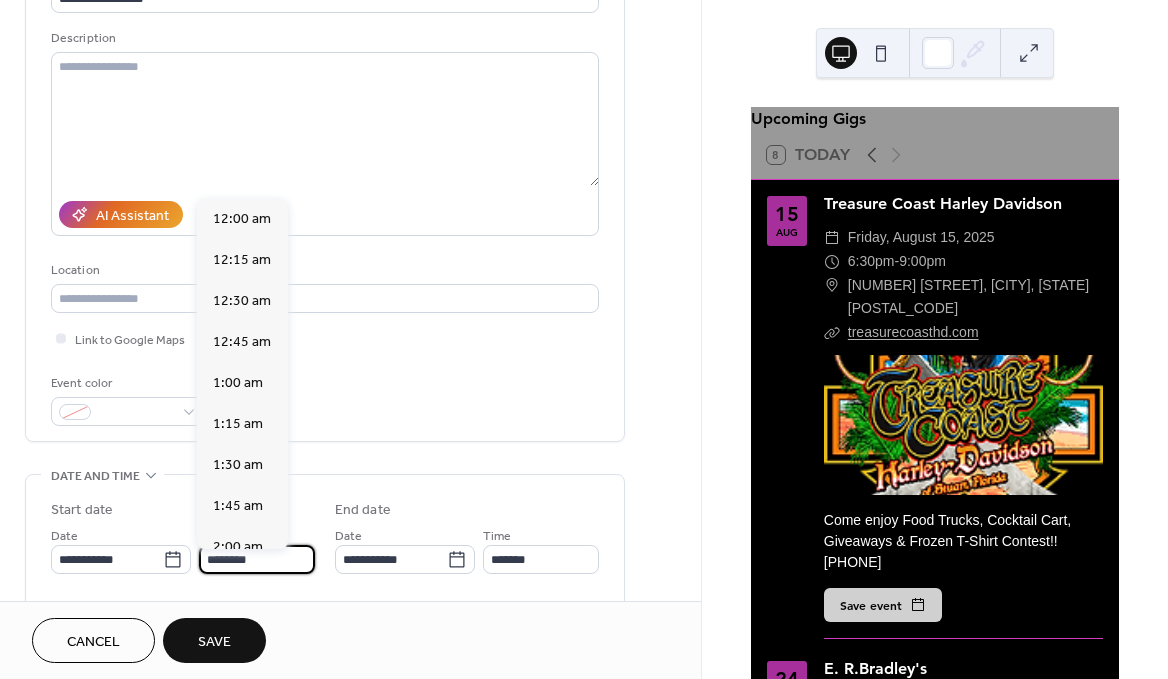 click on "********" at bounding box center [257, 559] 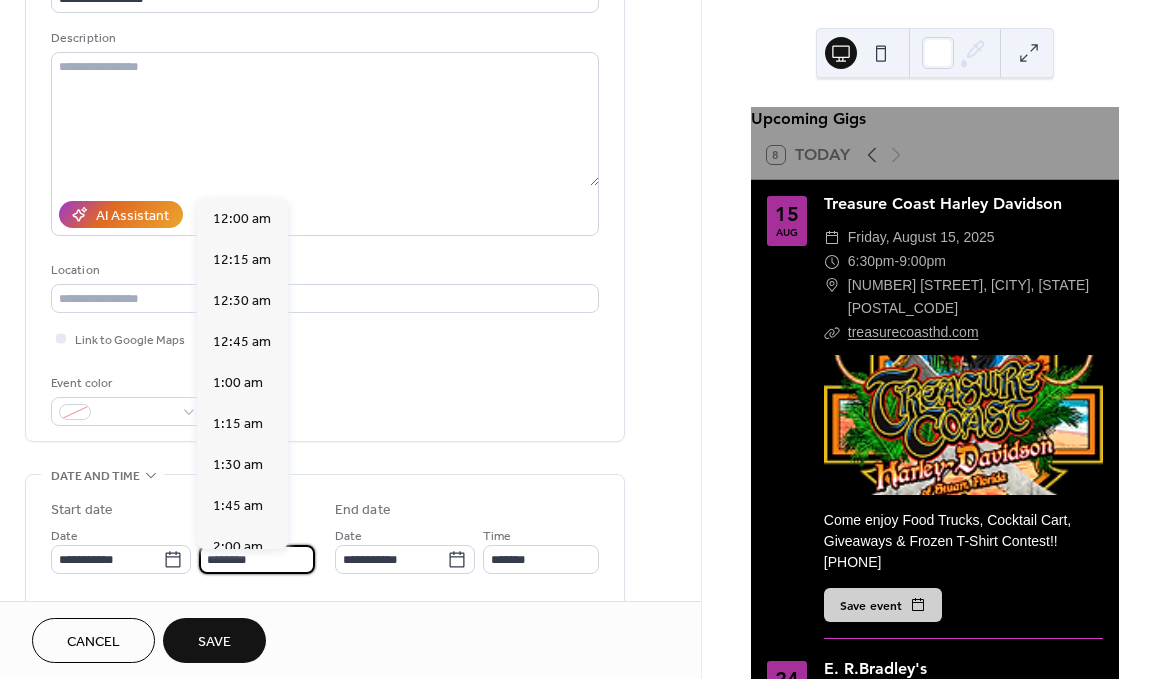 scroll, scrollTop: 1968, scrollLeft: 0, axis: vertical 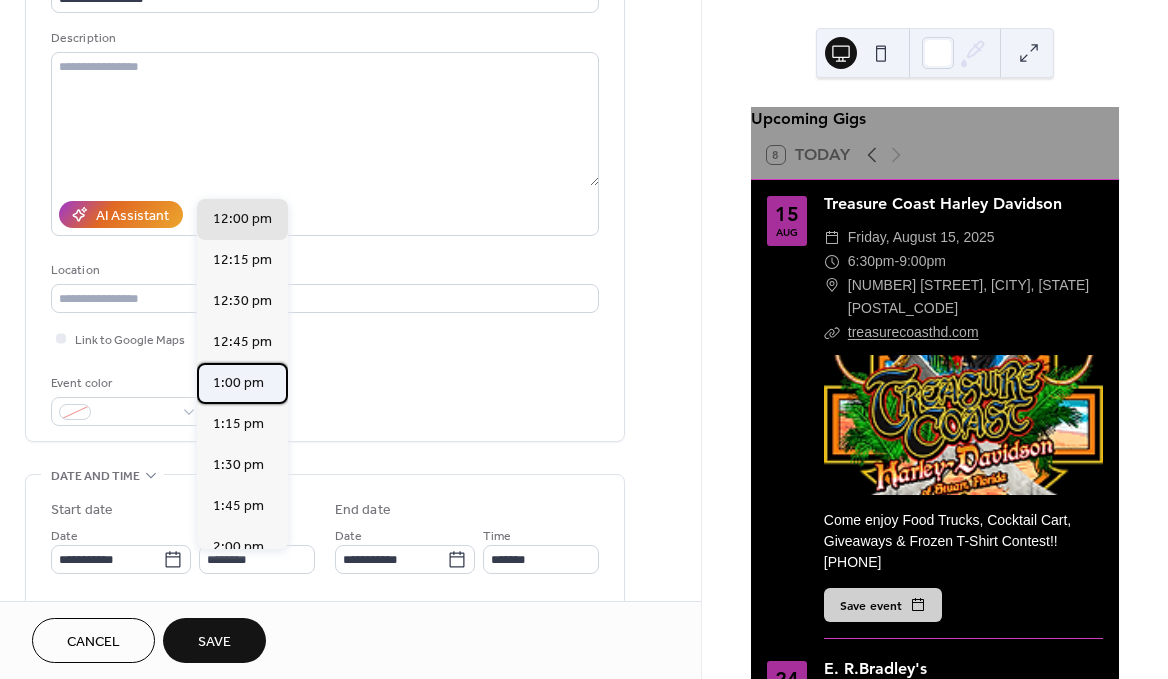 click on "1:00 pm" at bounding box center [238, 383] 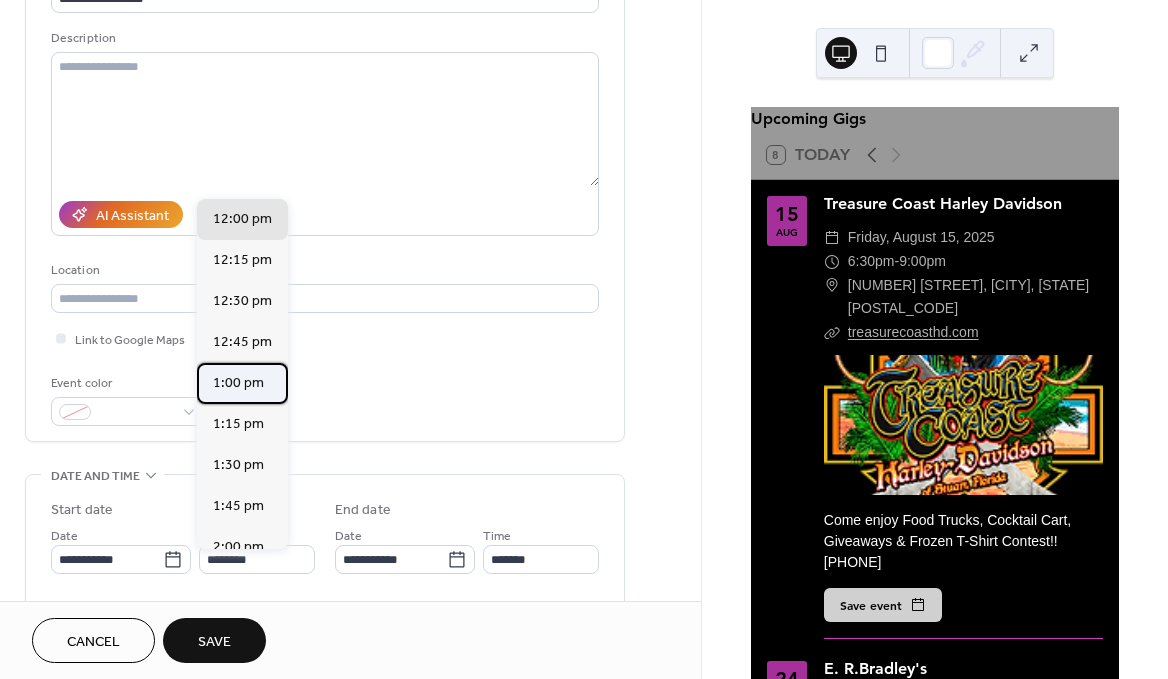 type on "*******" 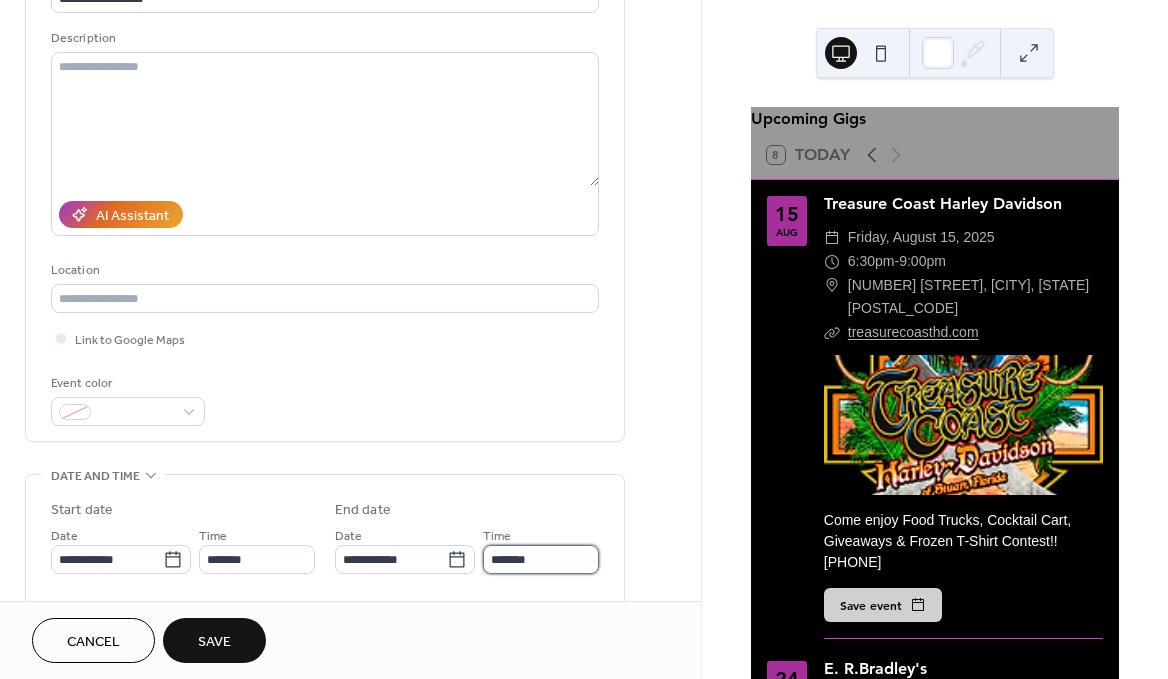 click on "*******" at bounding box center (541, 559) 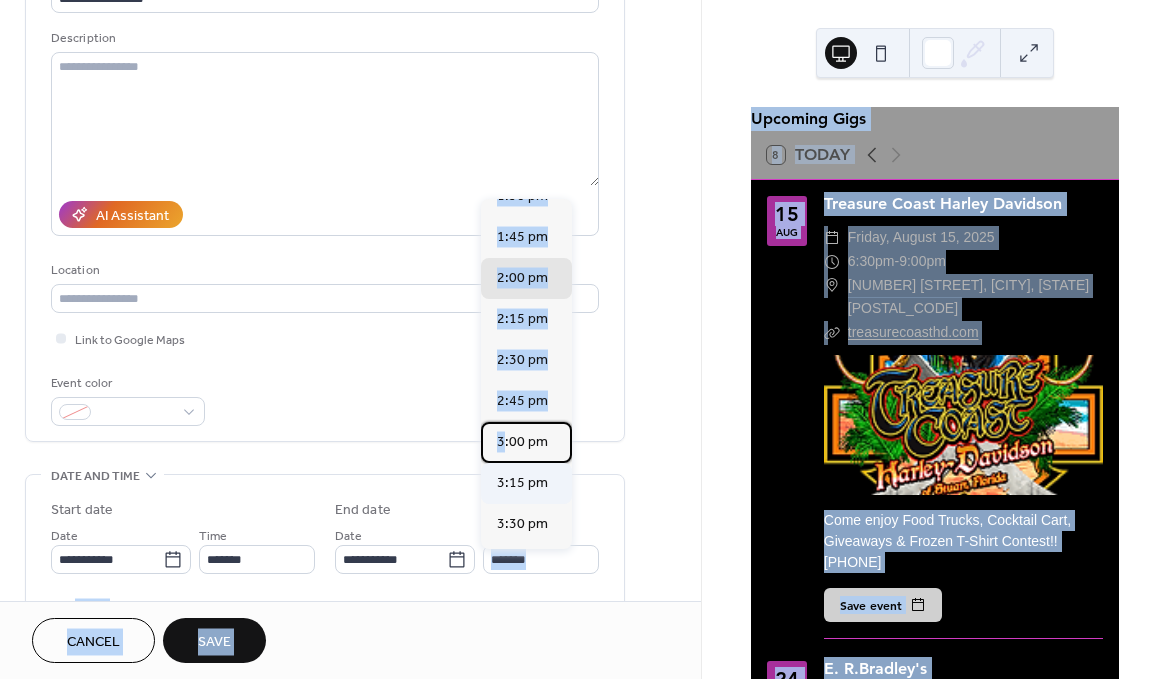 scroll, scrollTop: 127, scrollLeft: 0, axis: vertical 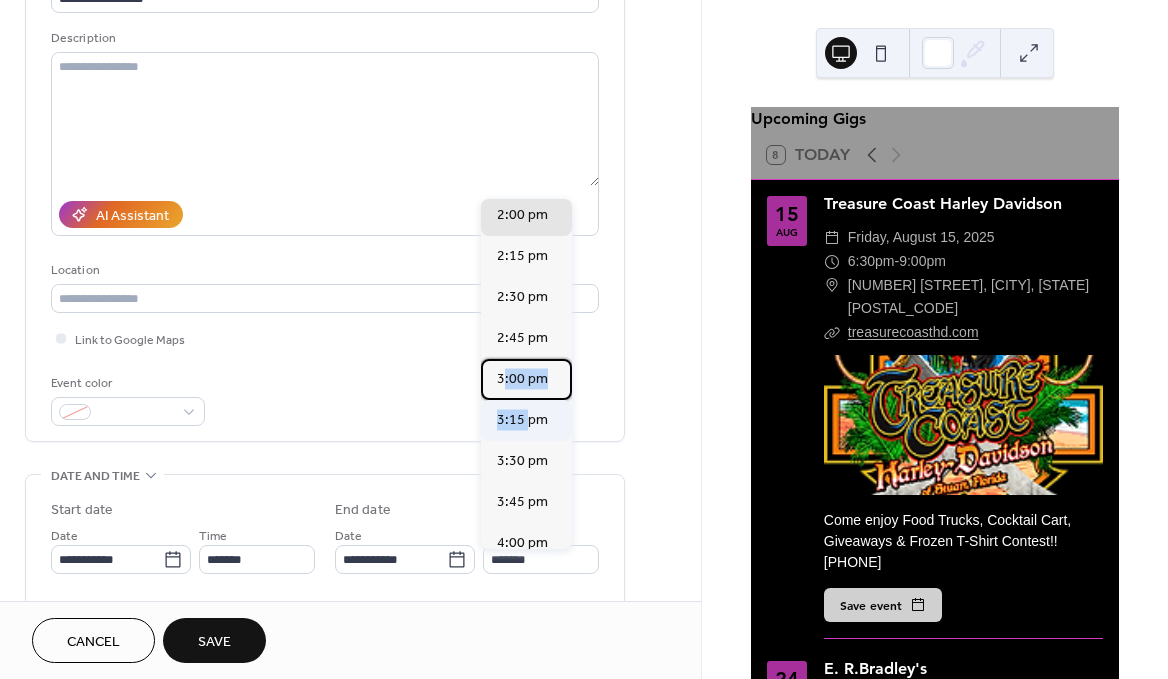 drag, startPoint x: 501, startPoint y: 507, endPoint x: 526, endPoint y: 425, distance: 85.72631 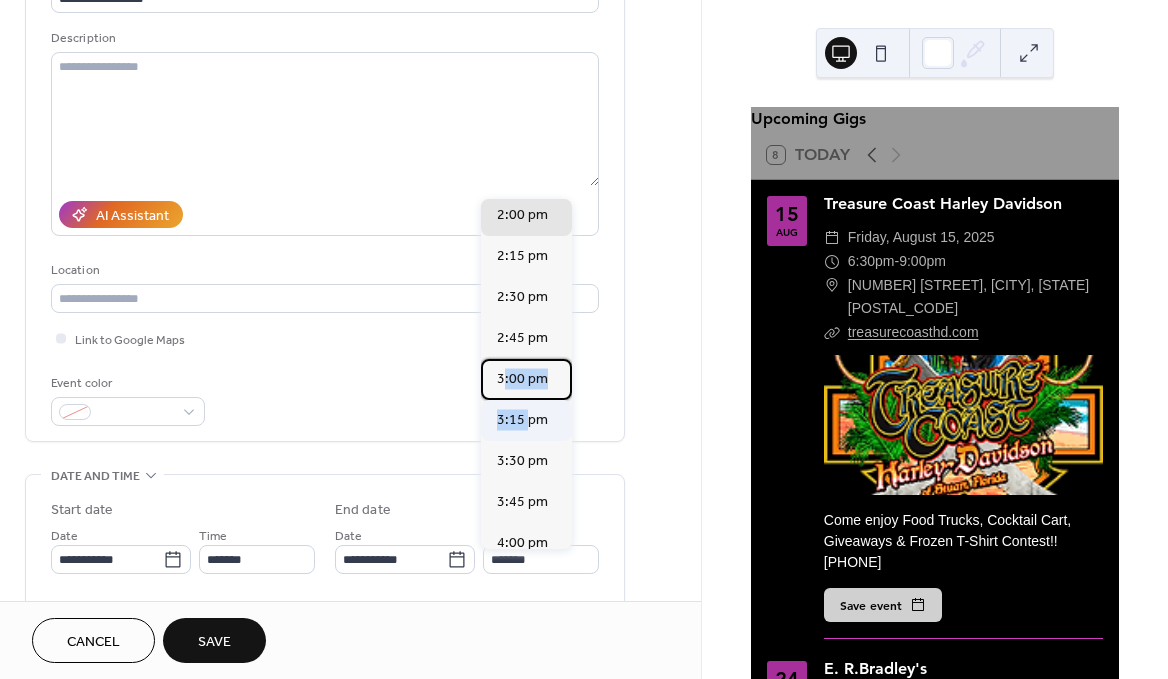 click on "1:15 pm 1:30 pm 1:45 pm 2:00 pm 2:15 pm 2:30 pm 2:45 pm 3:00 pm 3:15 pm 3:30 pm 3:45 pm 4:00 pm 4:15 pm 4:30 pm 4:45 pm 5:00 pm 5:15 pm 5:30 pm 5:45 pm 6:00 pm 6:15 pm 6:30 pm 6:45 pm 7:00 pm 7:15 pm 7:30 pm 7:45 pm 8:00 pm 8:15 pm 8:30 pm 8:45 pm 9:00 pm 9:15 pm 9:30 pm 9:45 pm 10:00 pm 10:15 pm 10:30 pm 10:45 pm 11:00 pm 11:15 pm 11:30 pm 11:45 pm" at bounding box center (526, 374) 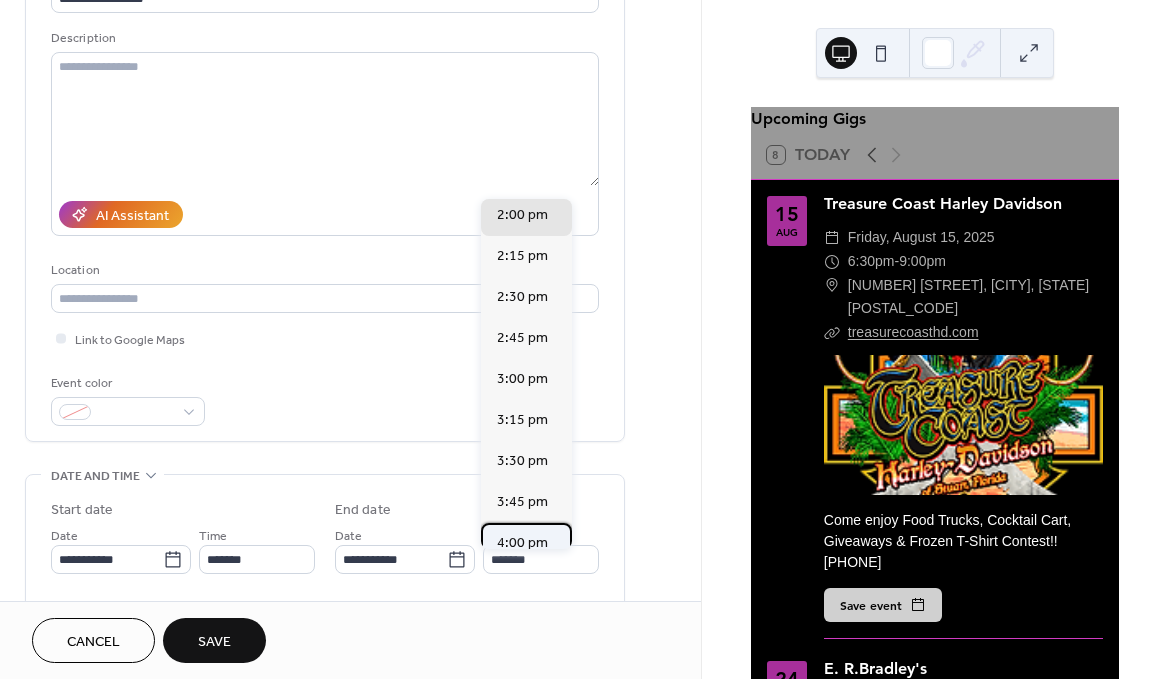 click on "4:00 pm" at bounding box center [522, 543] 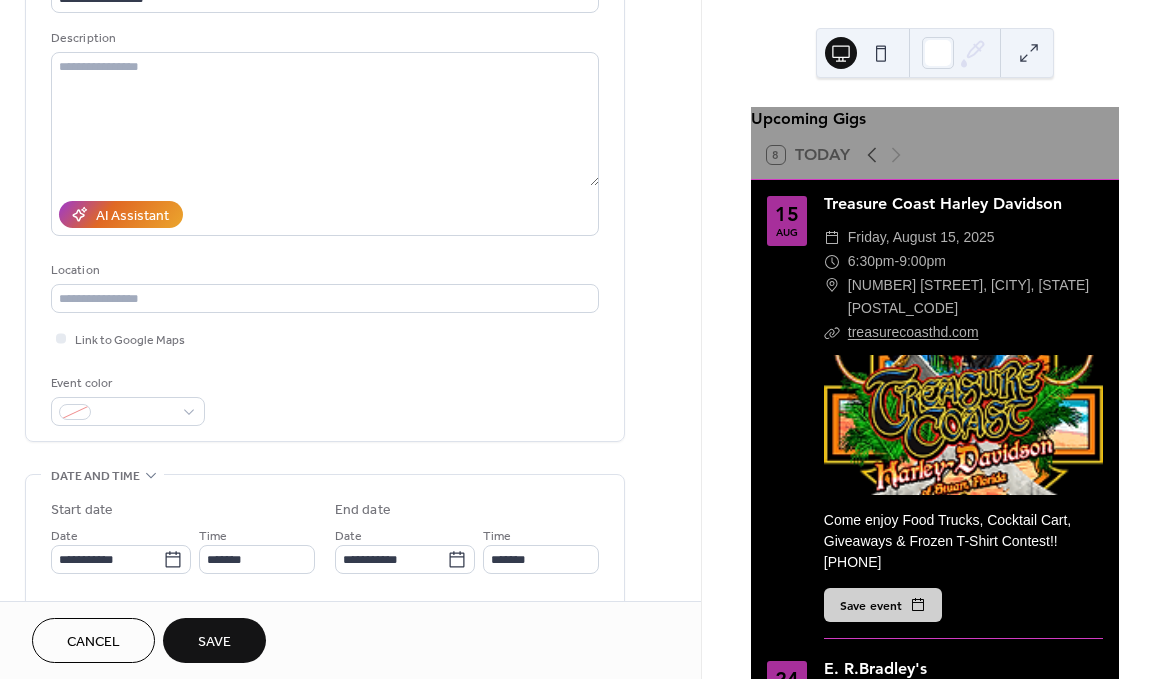 type on "*******" 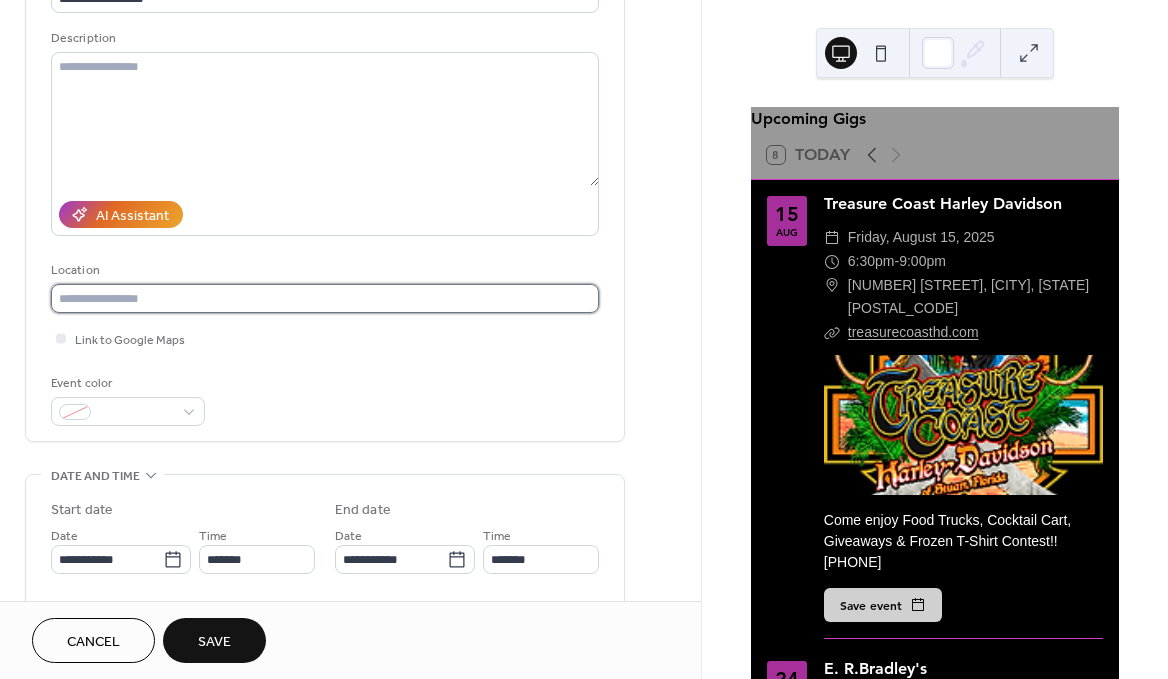 click at bounding box center [325, 298] 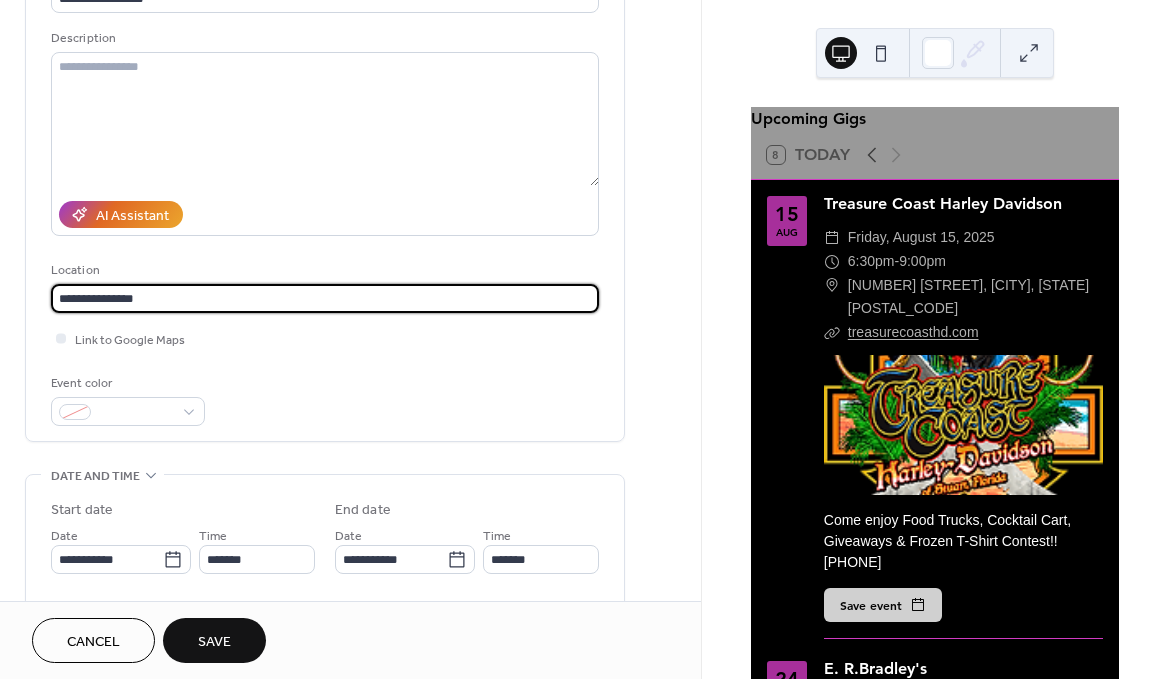 type on "**********" 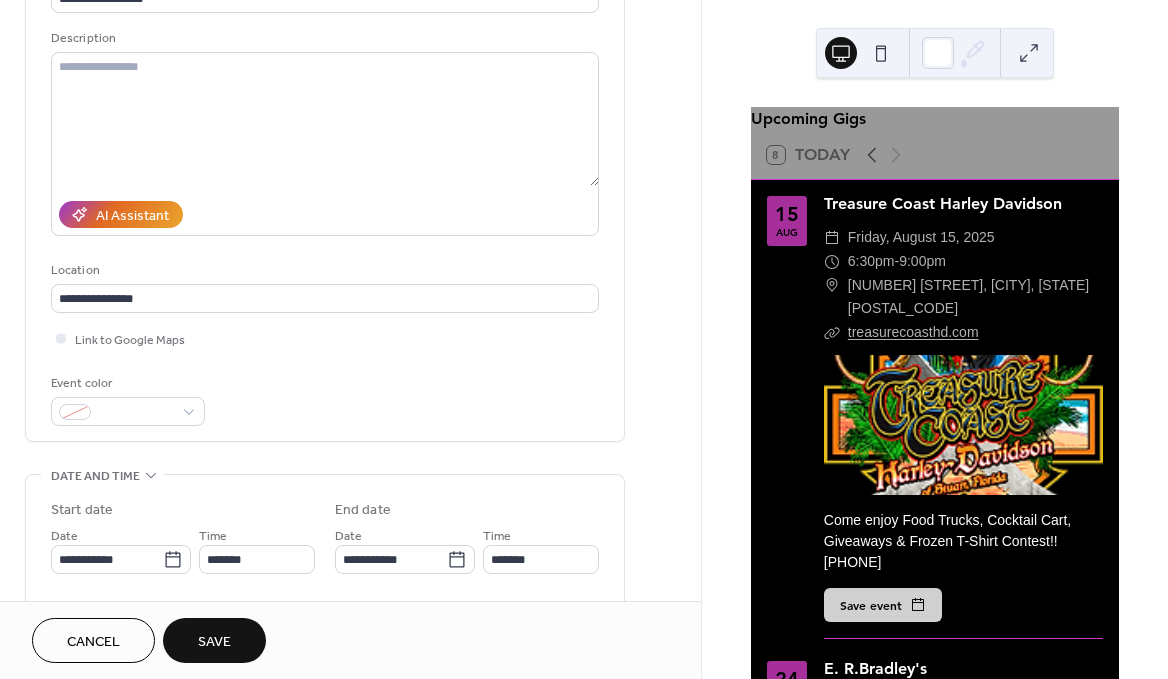 click on "Save" at bounding box center [214, 642] 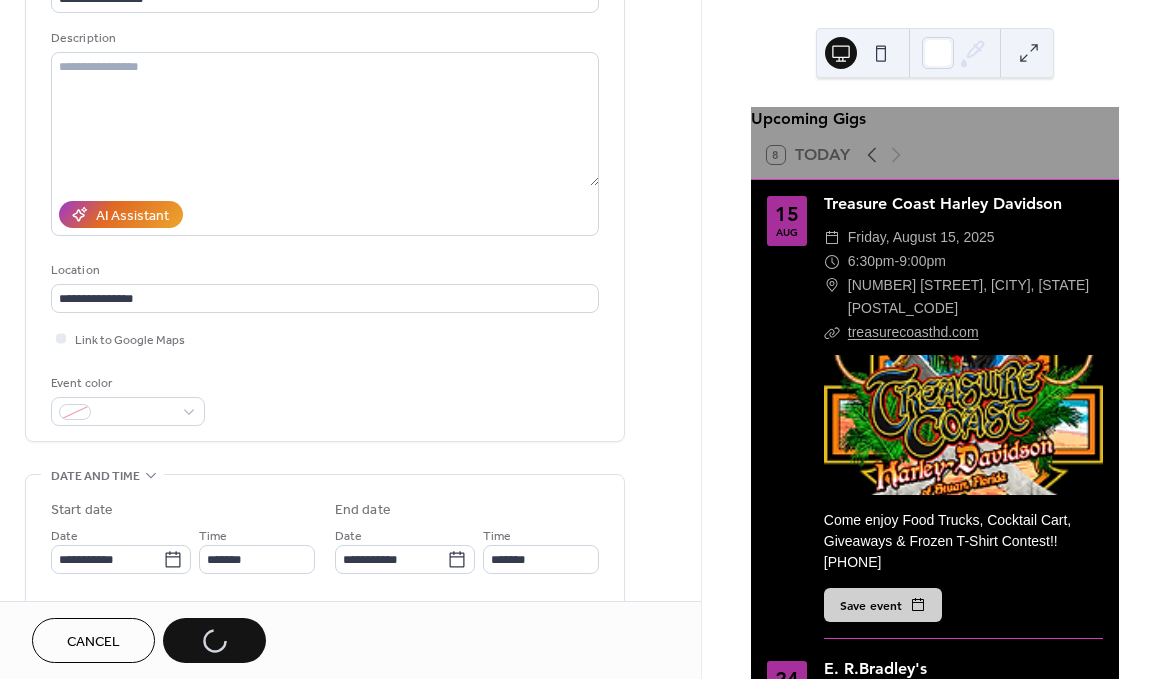 click on "Cancel Save" at bounding box center (149, 640) 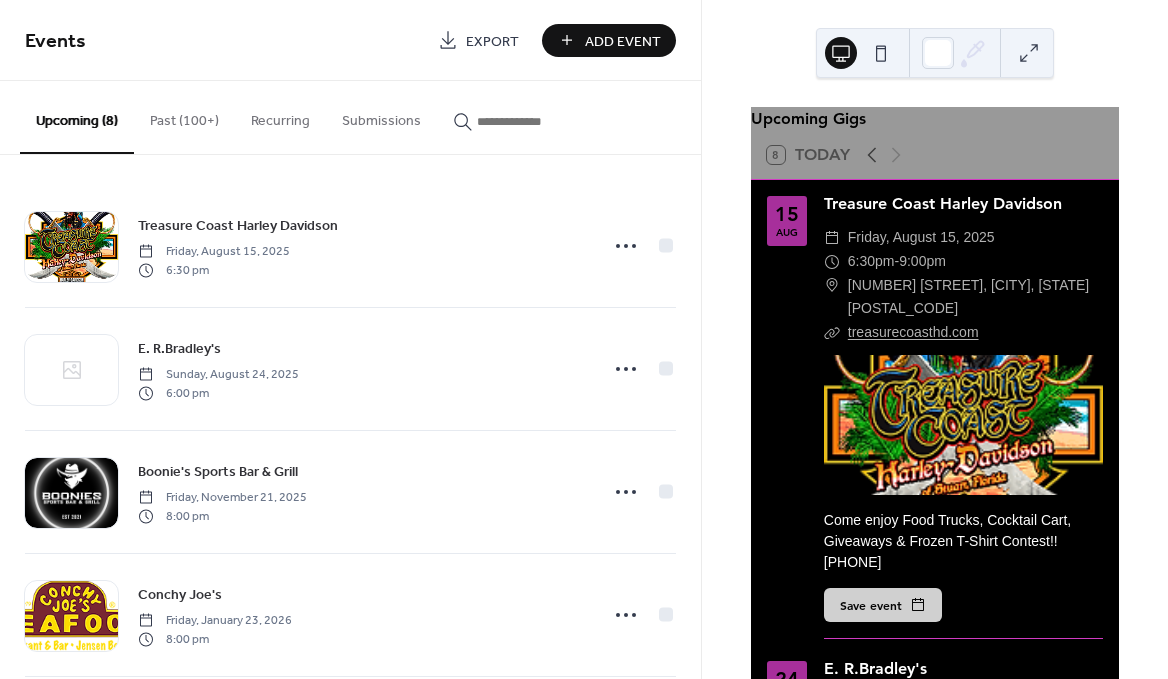 click on "Add Event" at bounding box center (623, 41) 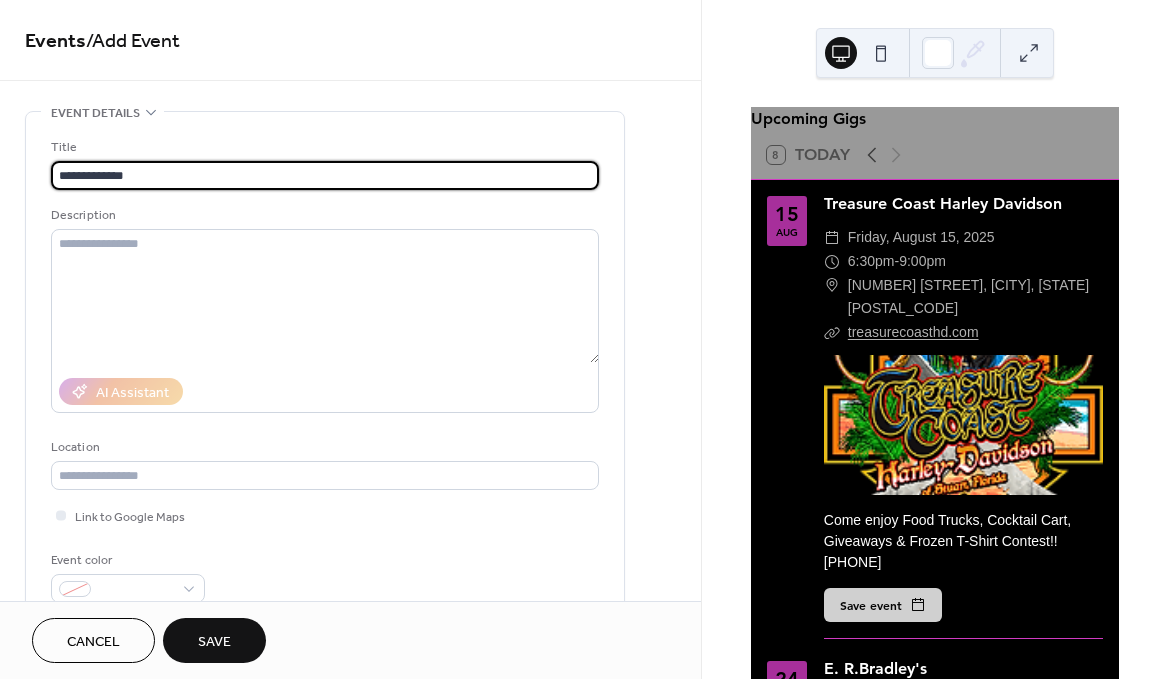 click on "**********" at bounding box center [325, 175] 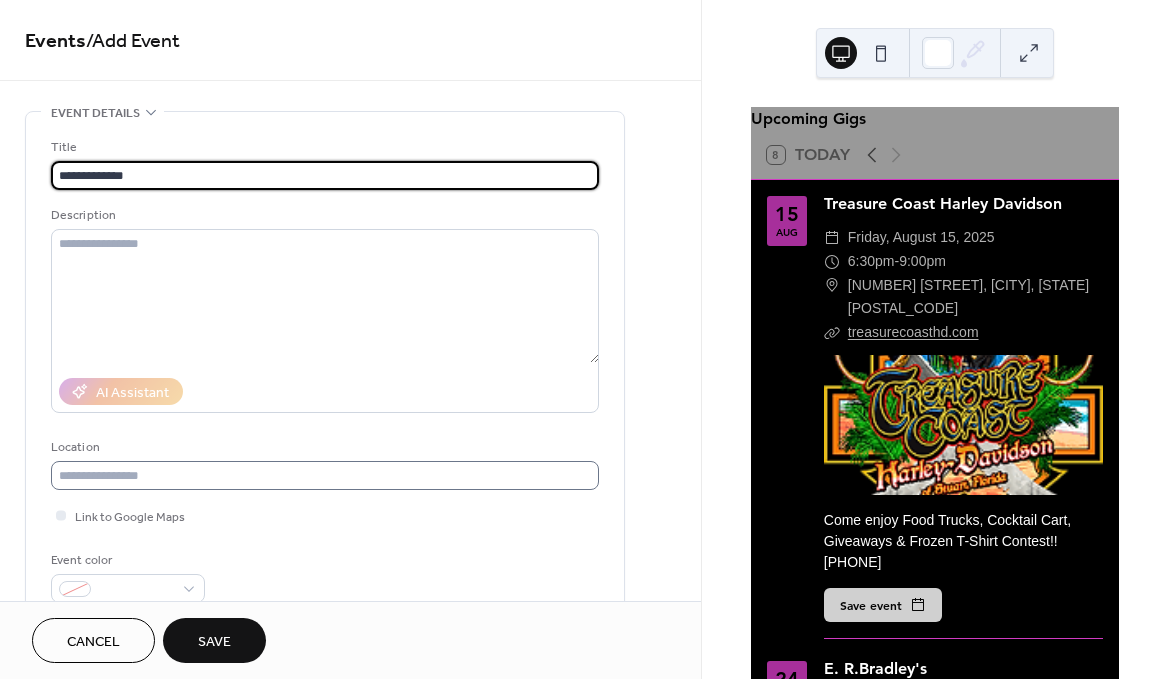 type on "**********" 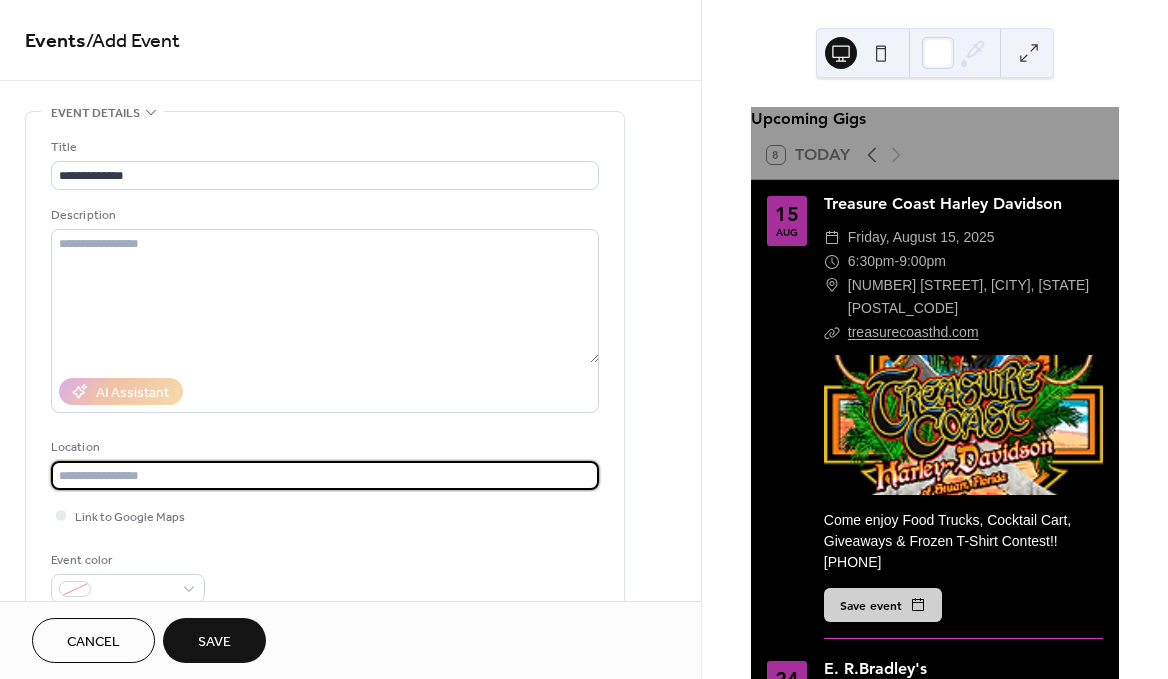 click at bounding box center [325, 475] 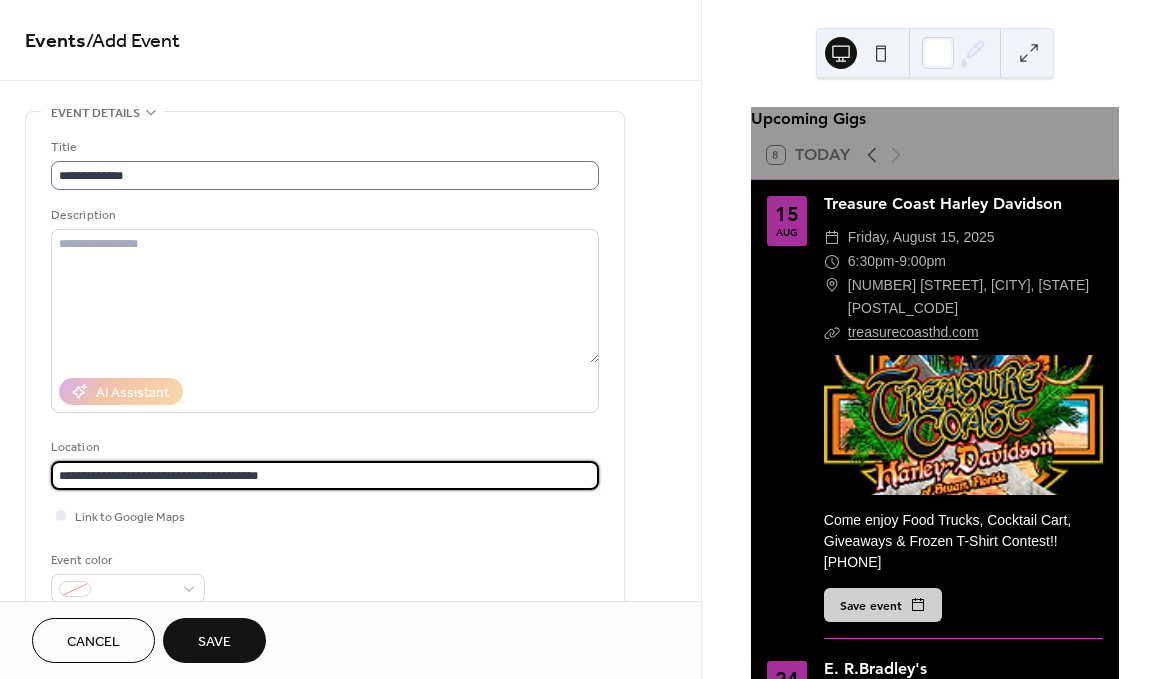 type on "**********" 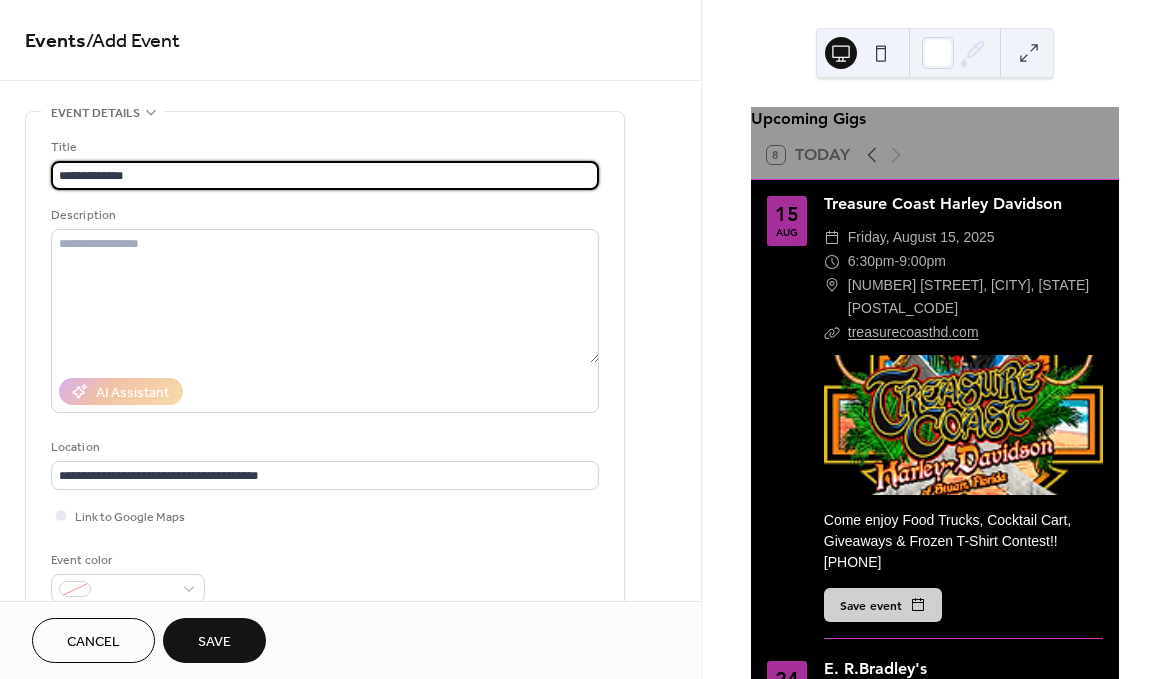 click on "**********" at bounding box center [325, 175] 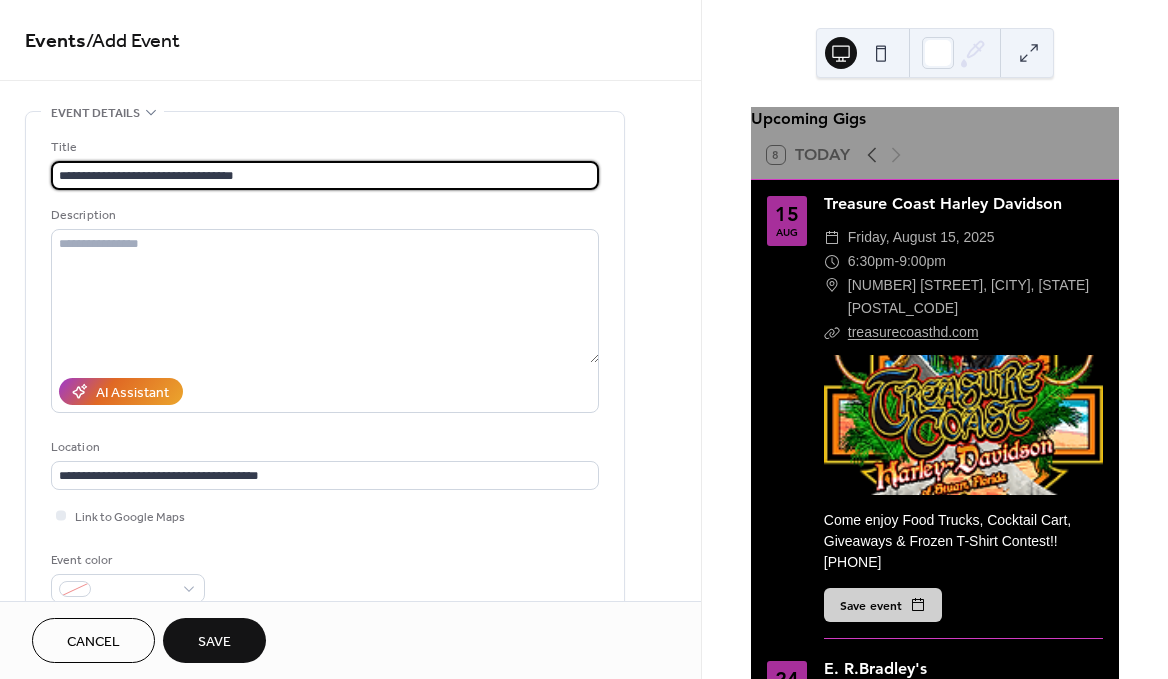 type on "**********" 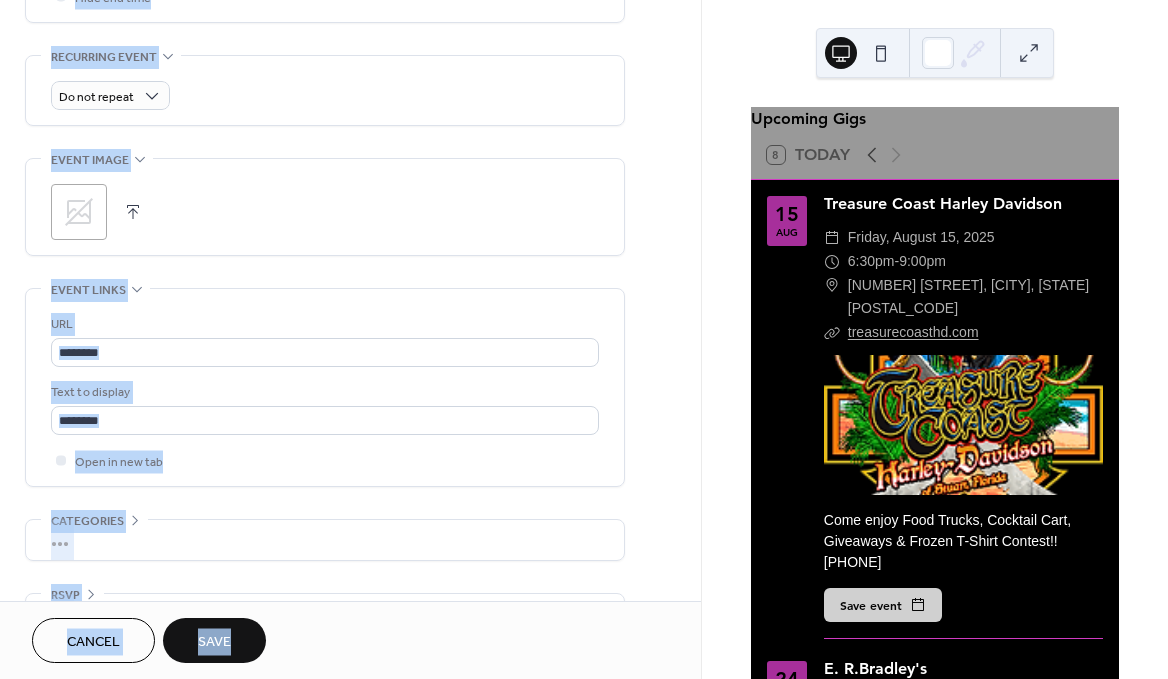 scroll, scrollTop: 895, scrollLeft: 0, axis: vertical 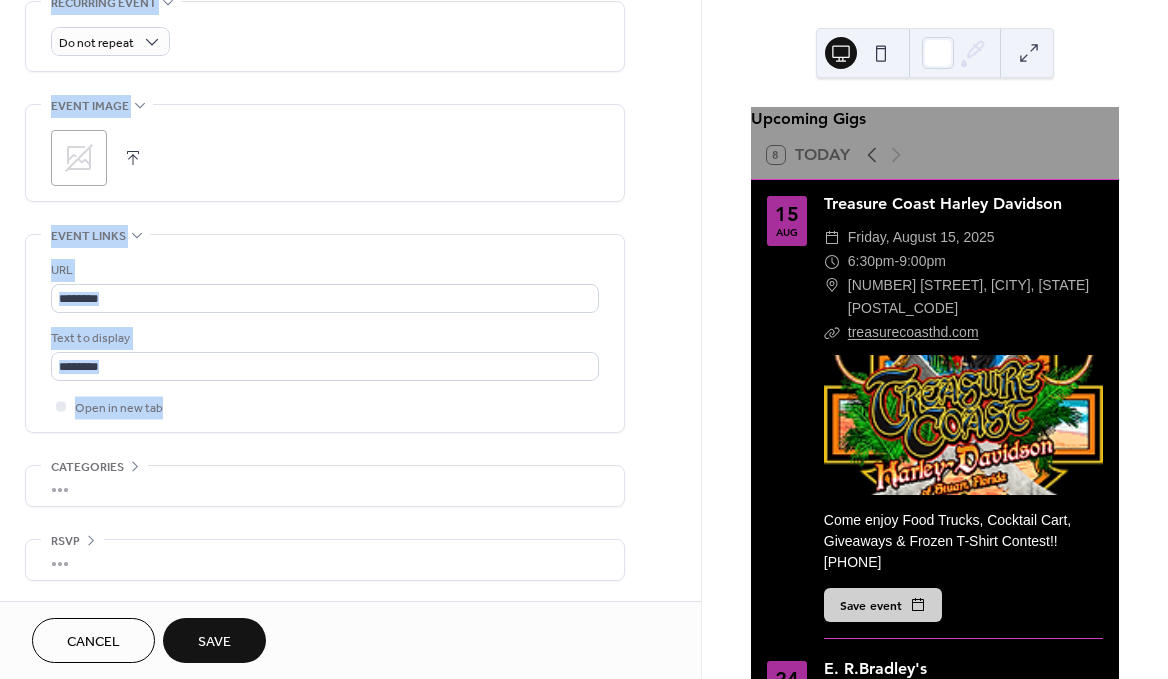 drag, startPoint x: 512, startPoint y: 408, endPoint x: 512, endPoint y: 439, distance: 31 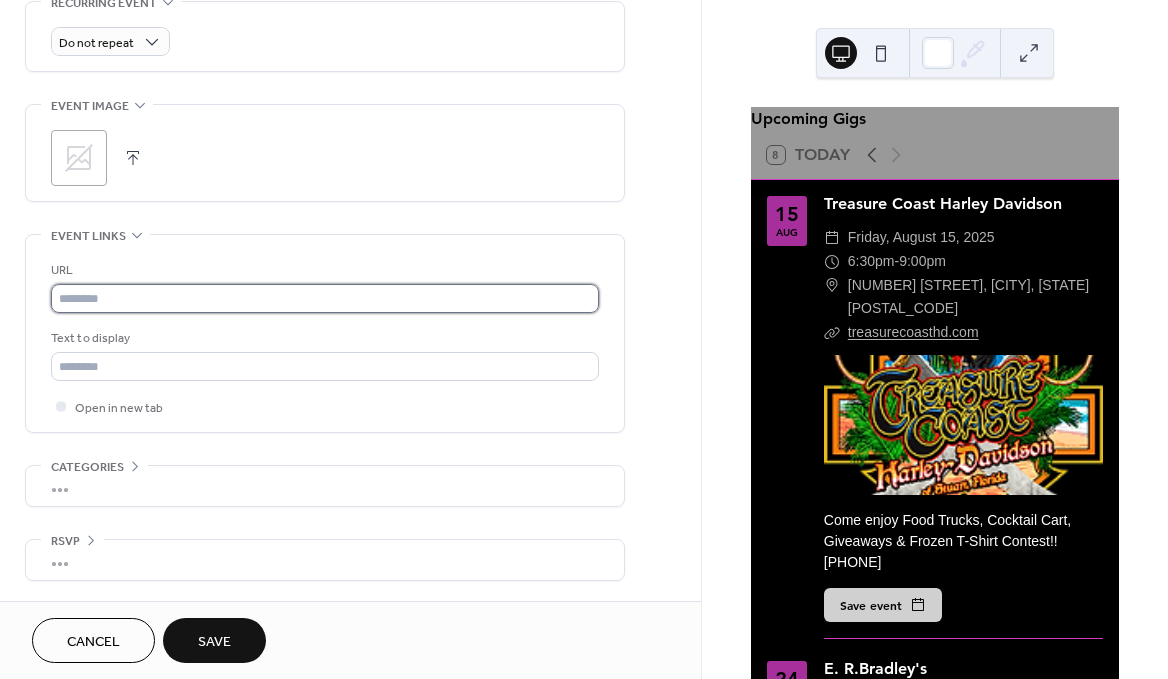 click at bounding box center [325, 298] 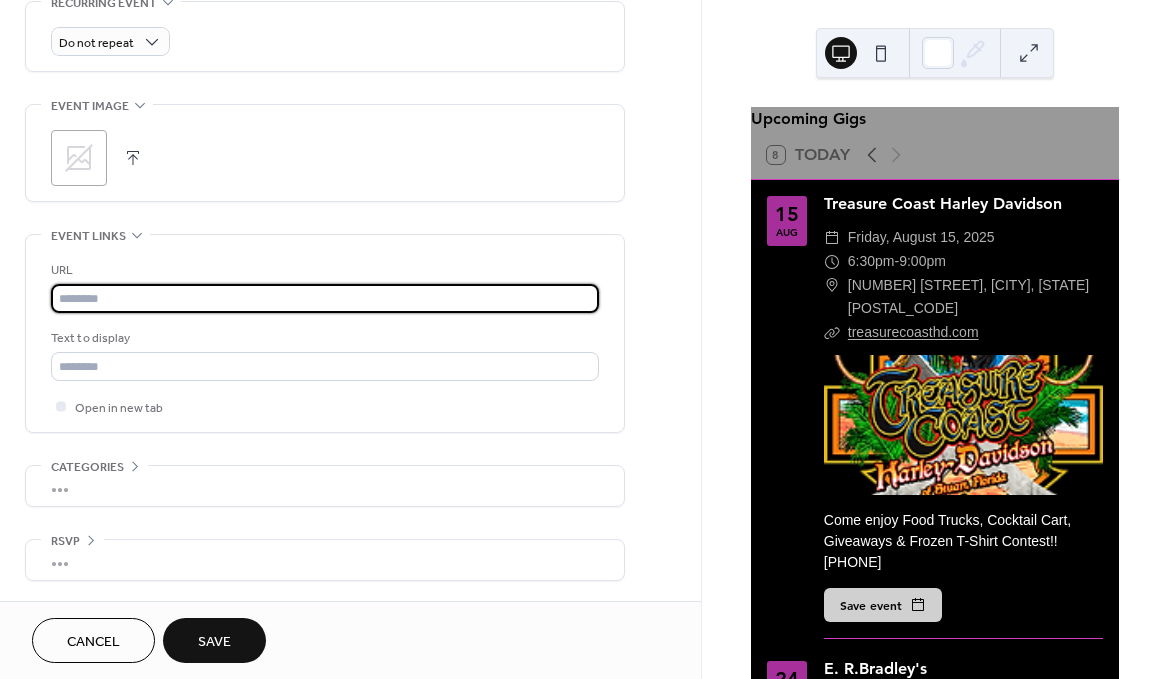 paste on "**********" 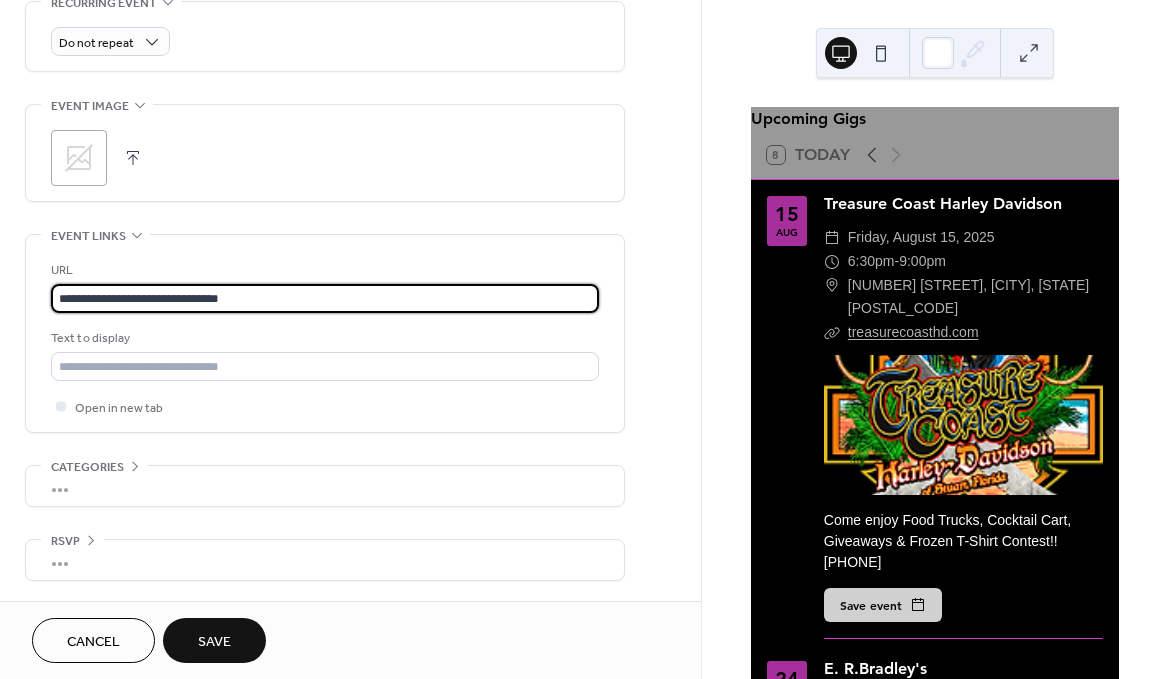 type on "**********" 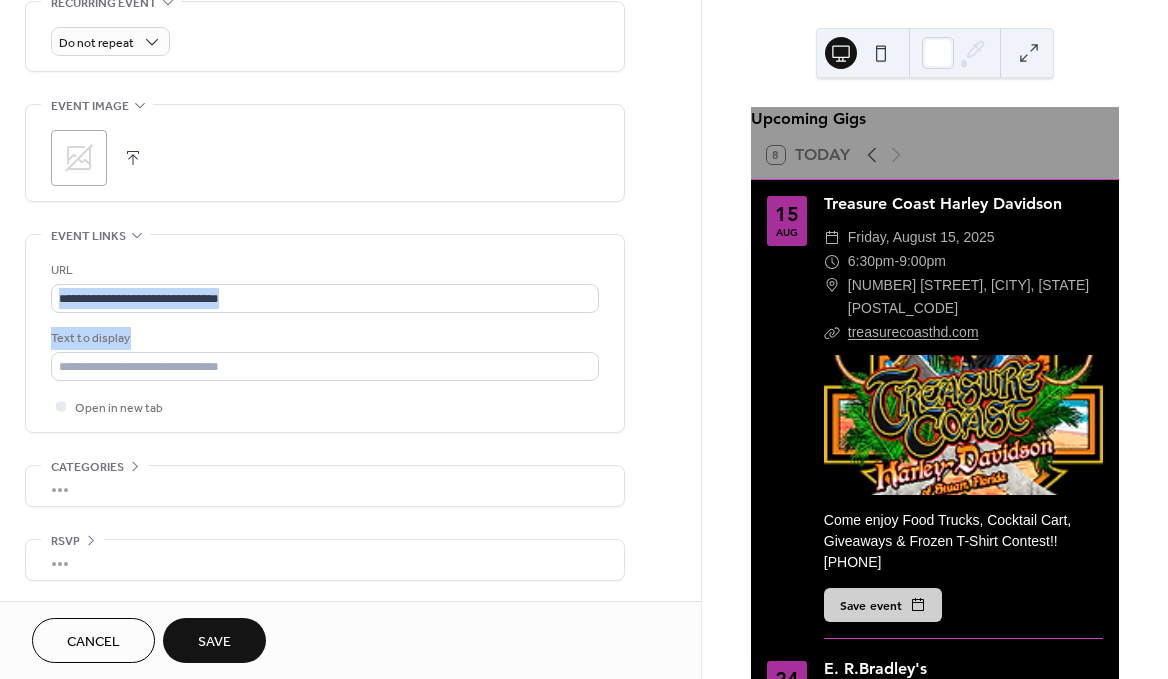 drag, startPoint x: 693, startPoint y: 376, endPoint x: 685, endPoint y: 279, distance: 97.32934 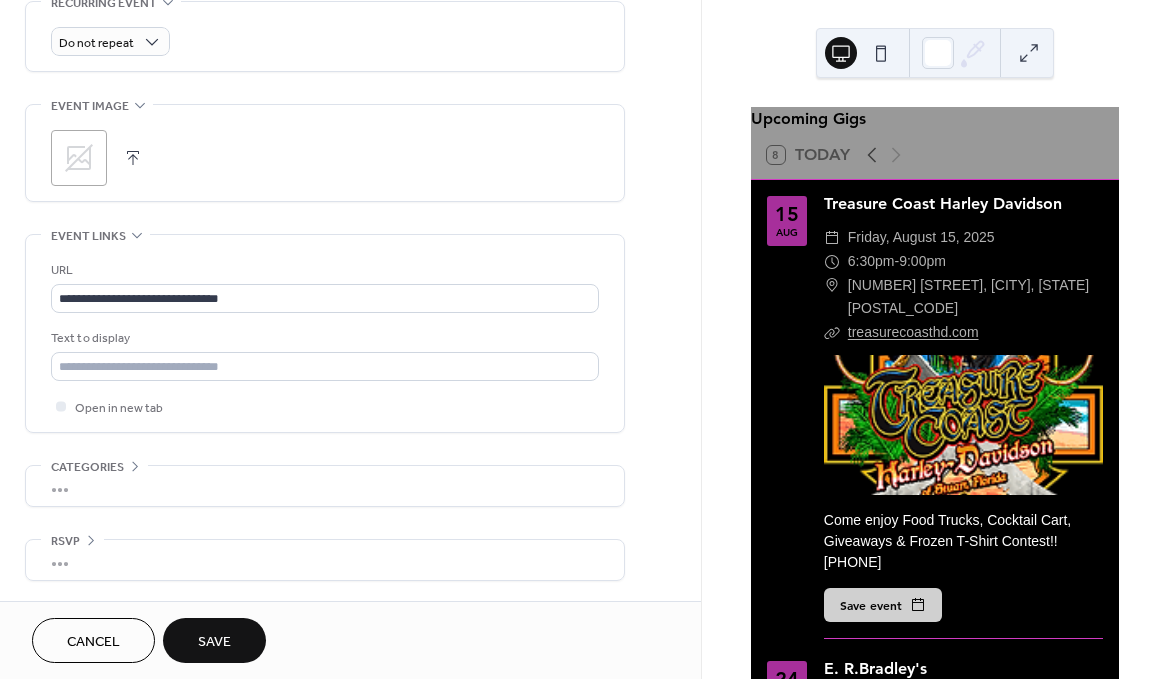 scroll, scrollTop: 334, scrollLeft: 0, axis: vertical 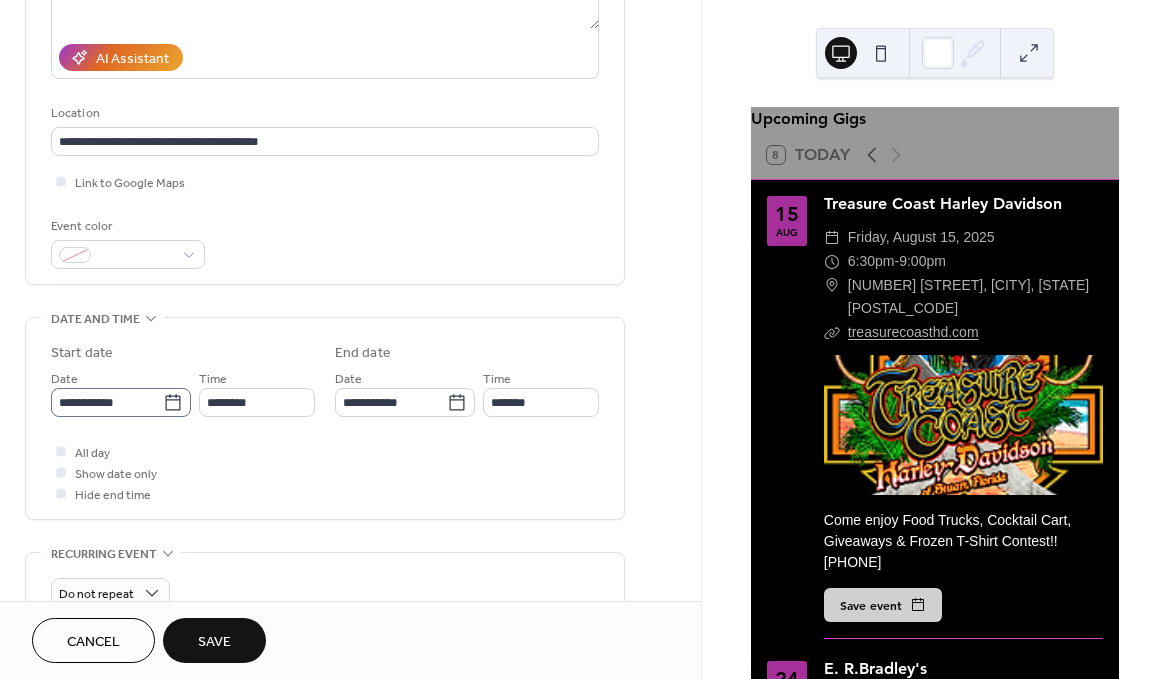 click 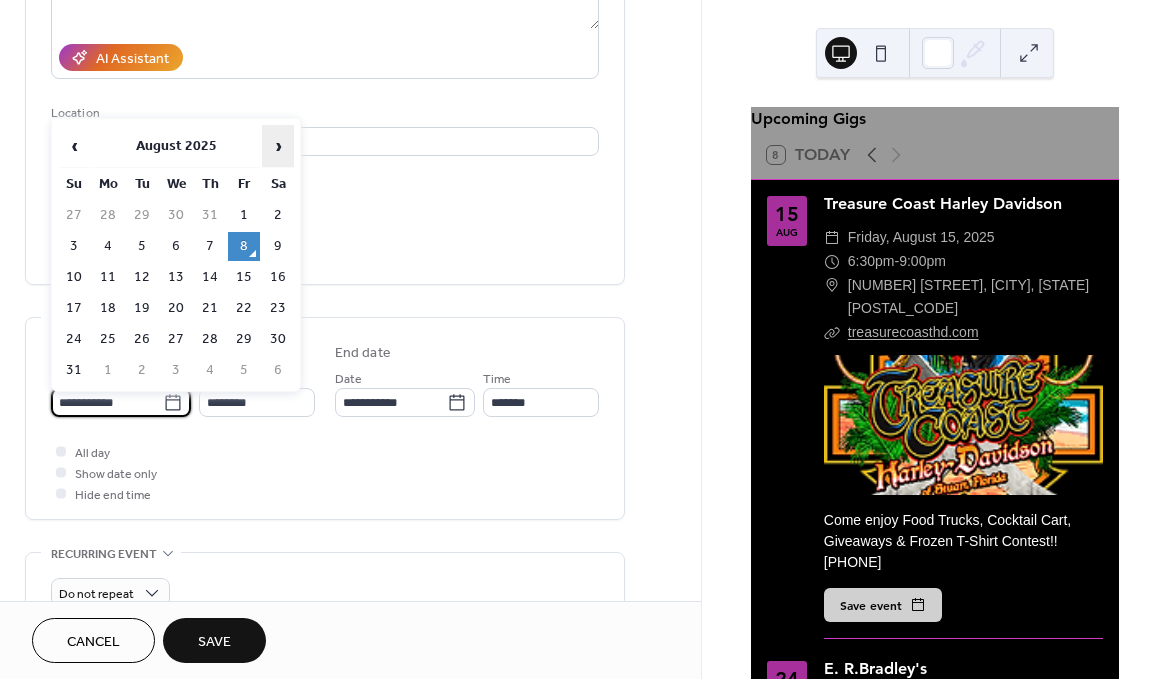 click on "›" at bounding box center [278, 146] 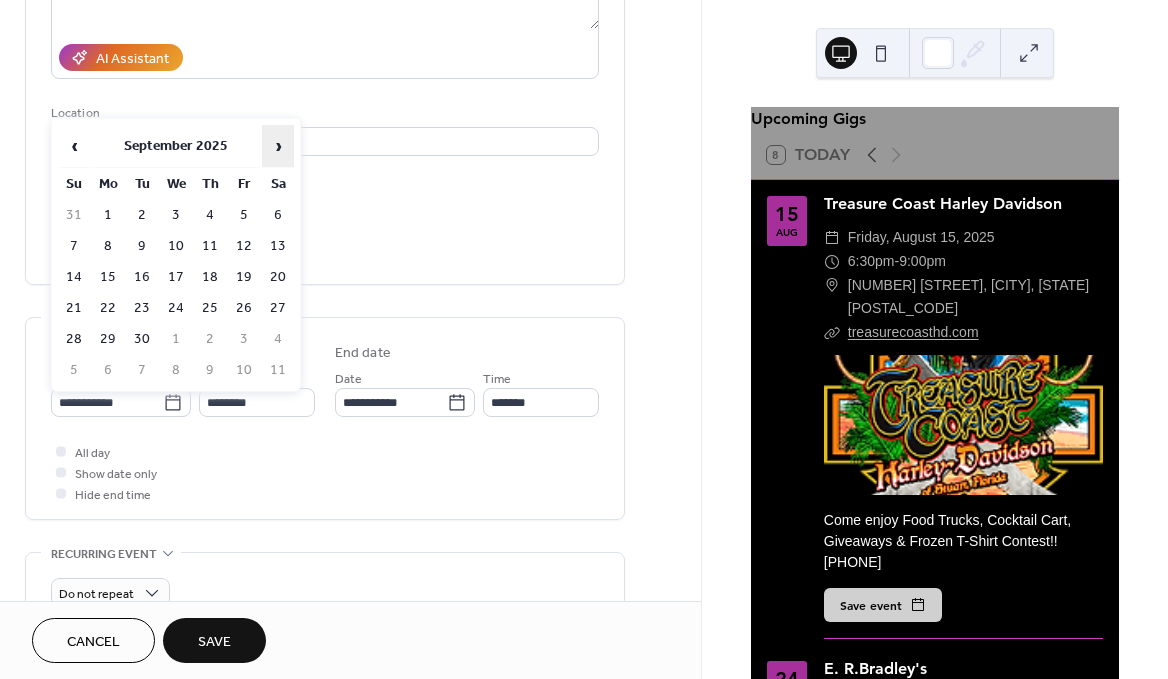 click on "›" at bounding box center (278, 146) 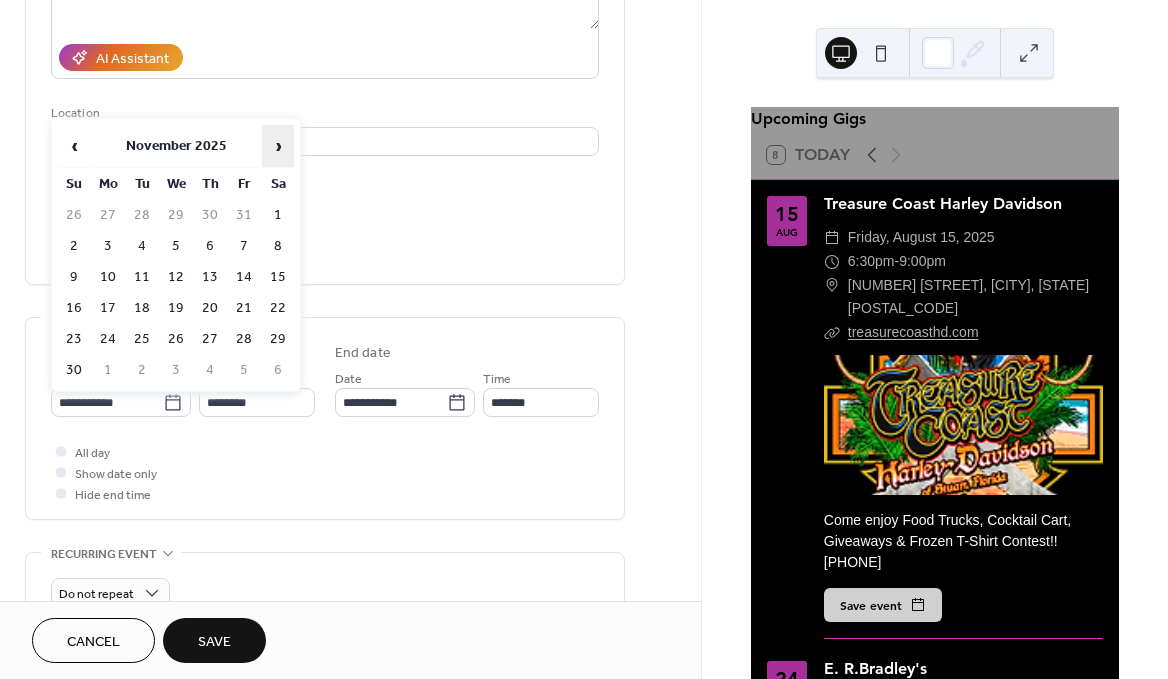 click on "›" at bounding box center [278, 146] 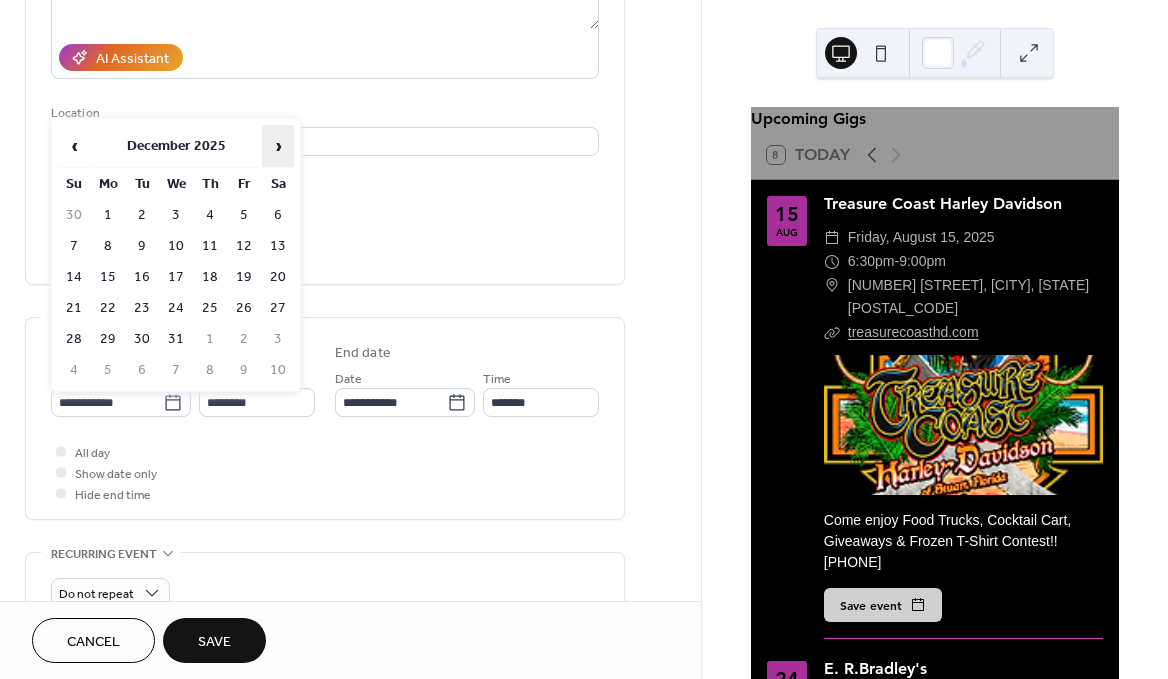click on "›" at bounding box center [278, 146] 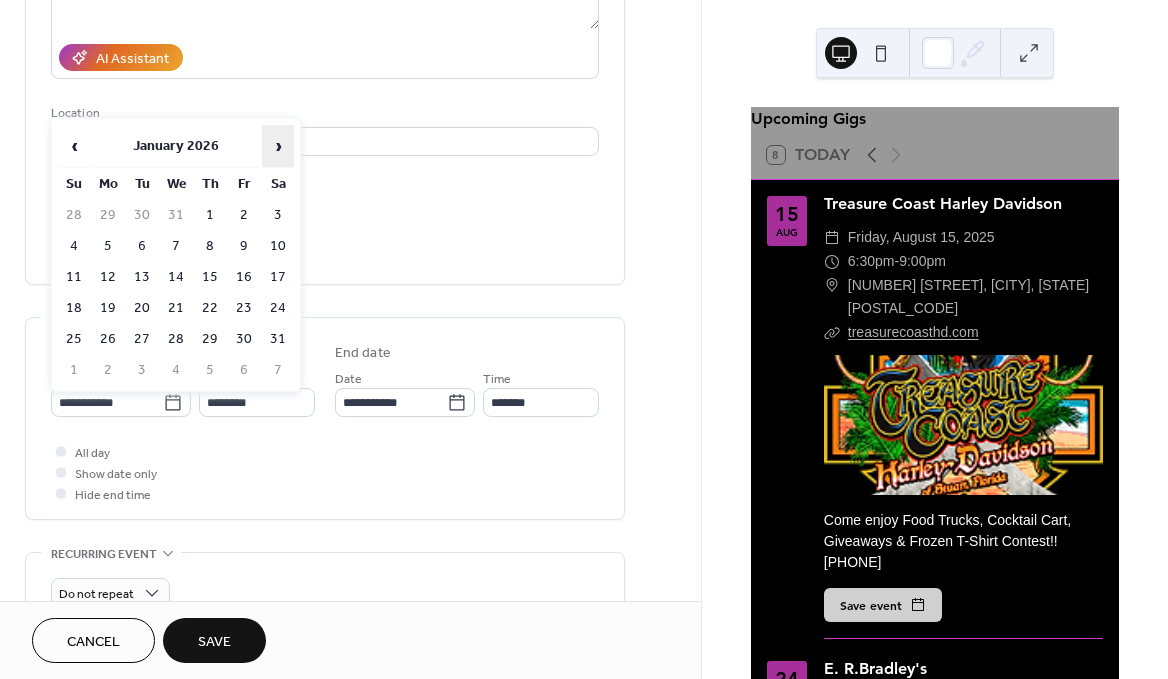 click on "›" at bounding box center (278, 146) 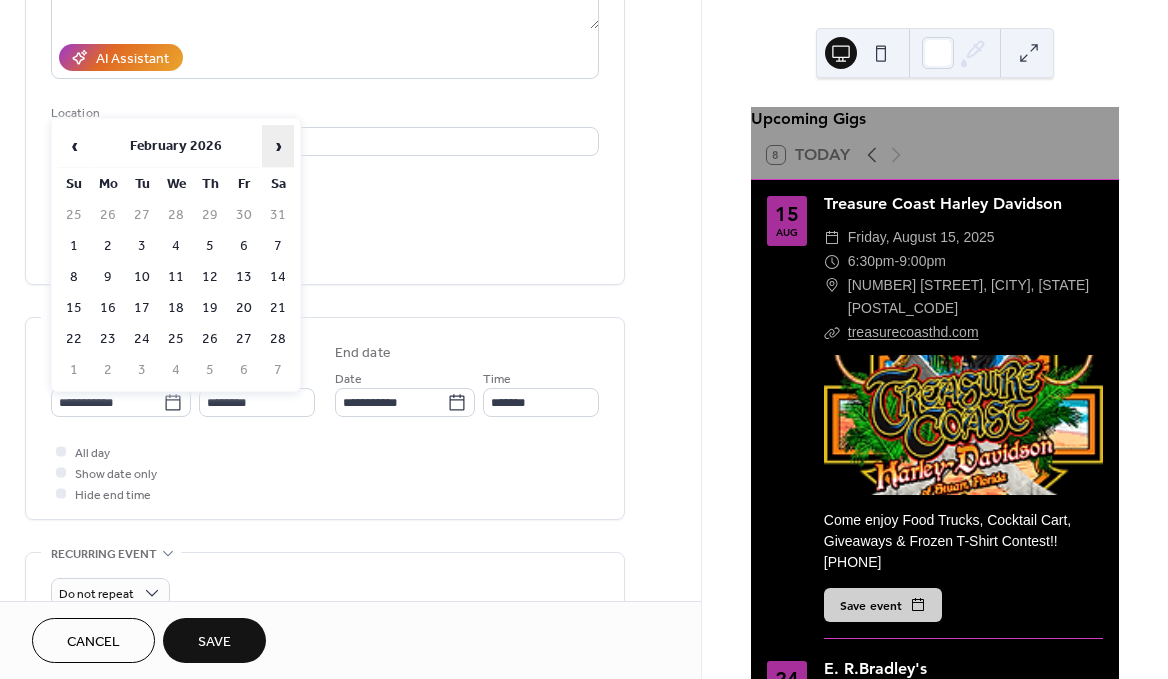 click on "›" at bounding box center (278, 146) 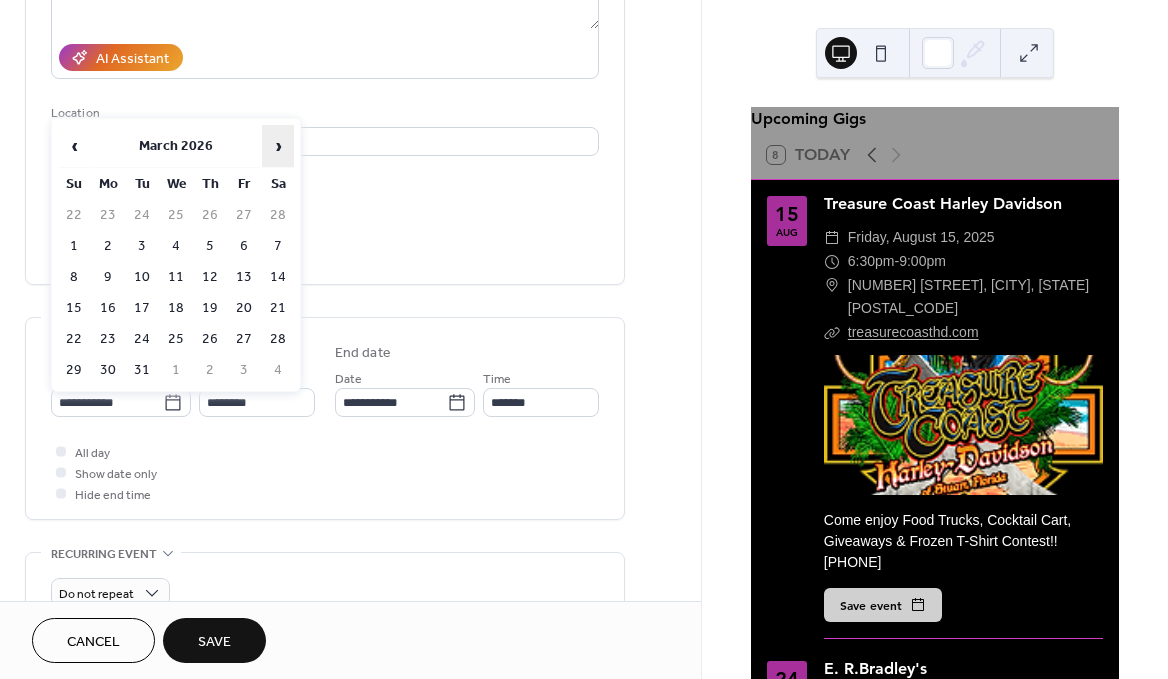 click on "›" at bounding box center [278, 146] 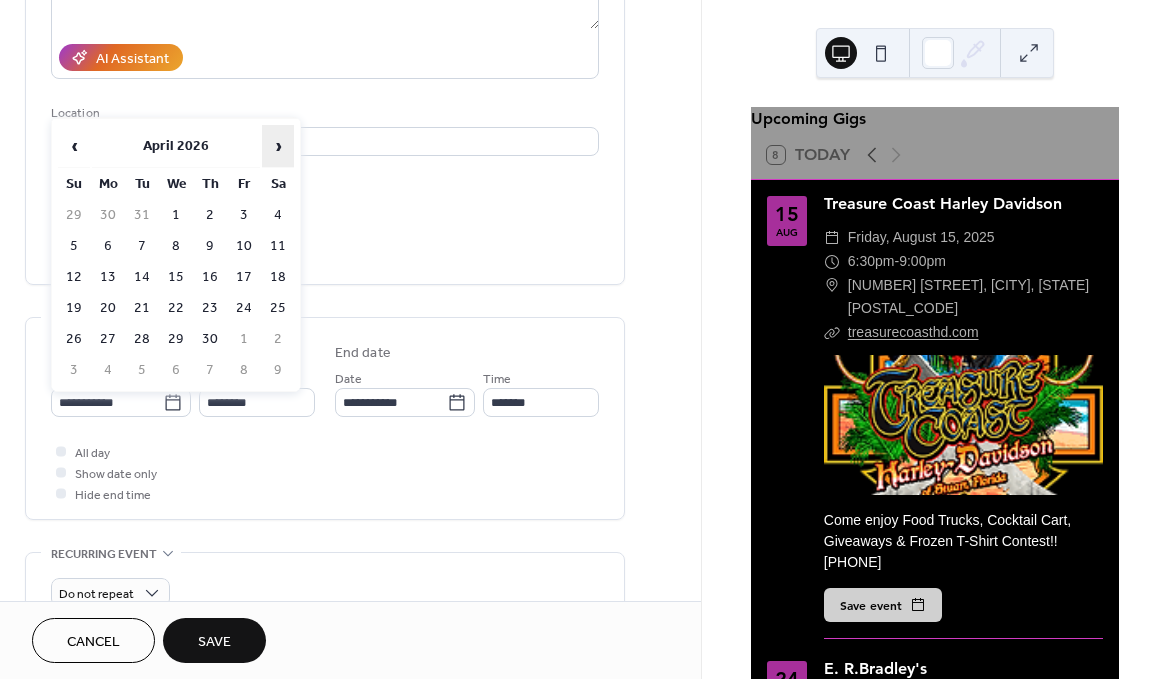 click on "›" at bounding box center [278, 146] 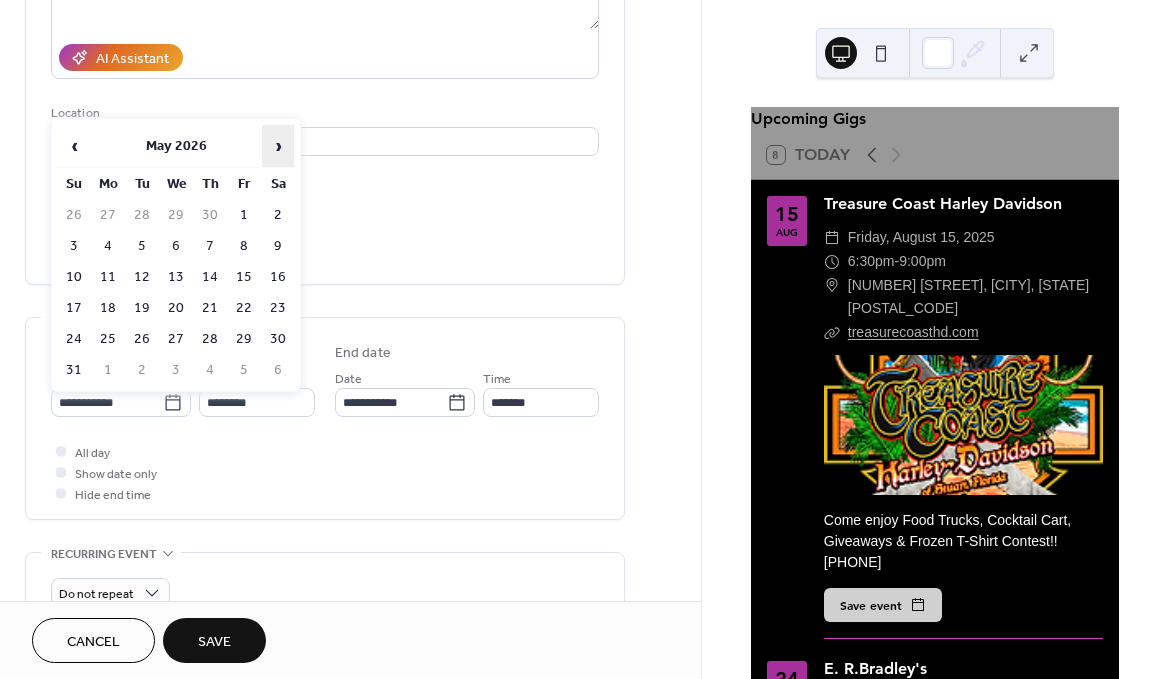 click on "›" at bounding box center (278, 146) 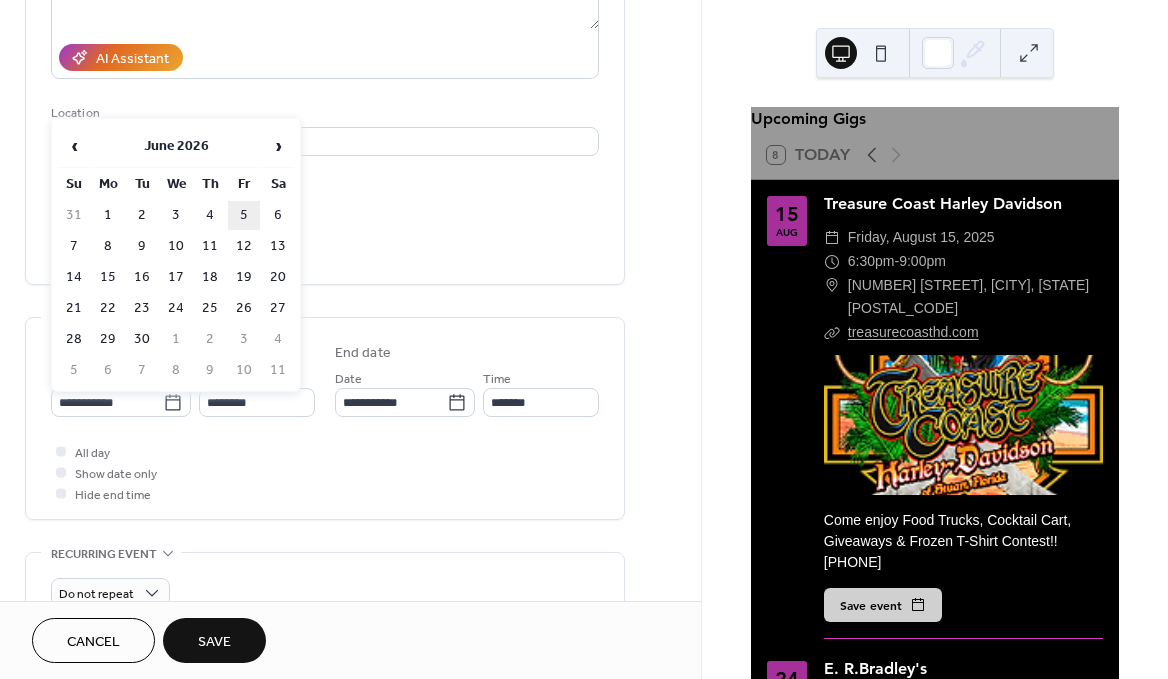 click on "5" at bounding box center (244, 215) 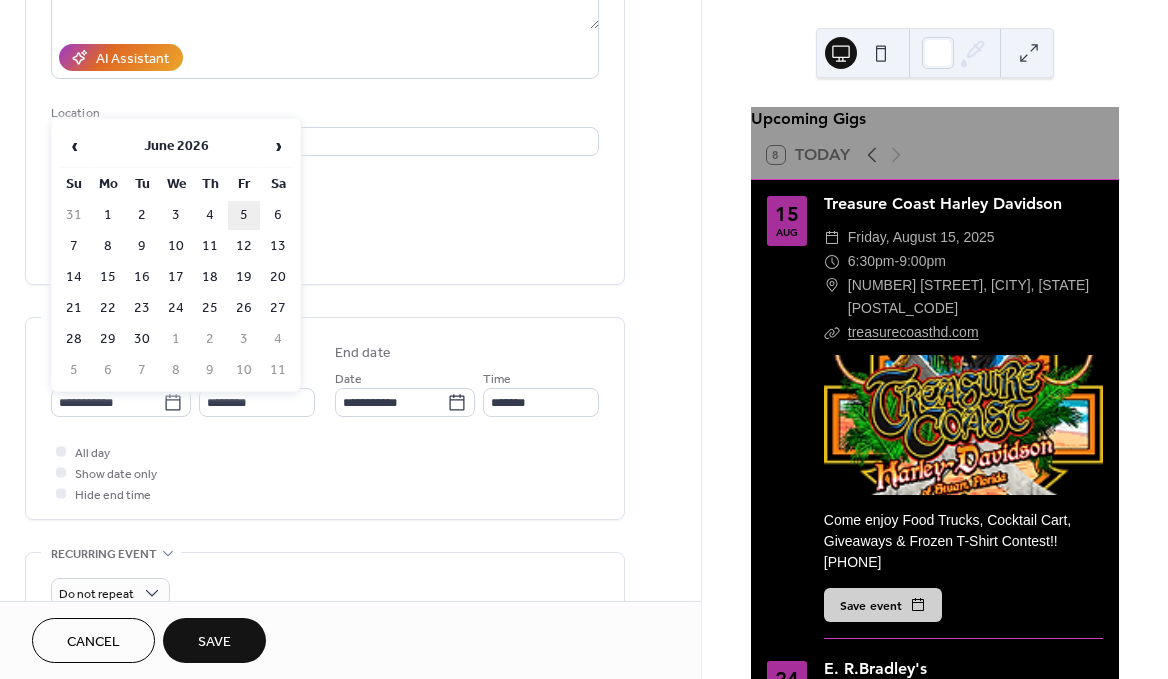 type on "**********" 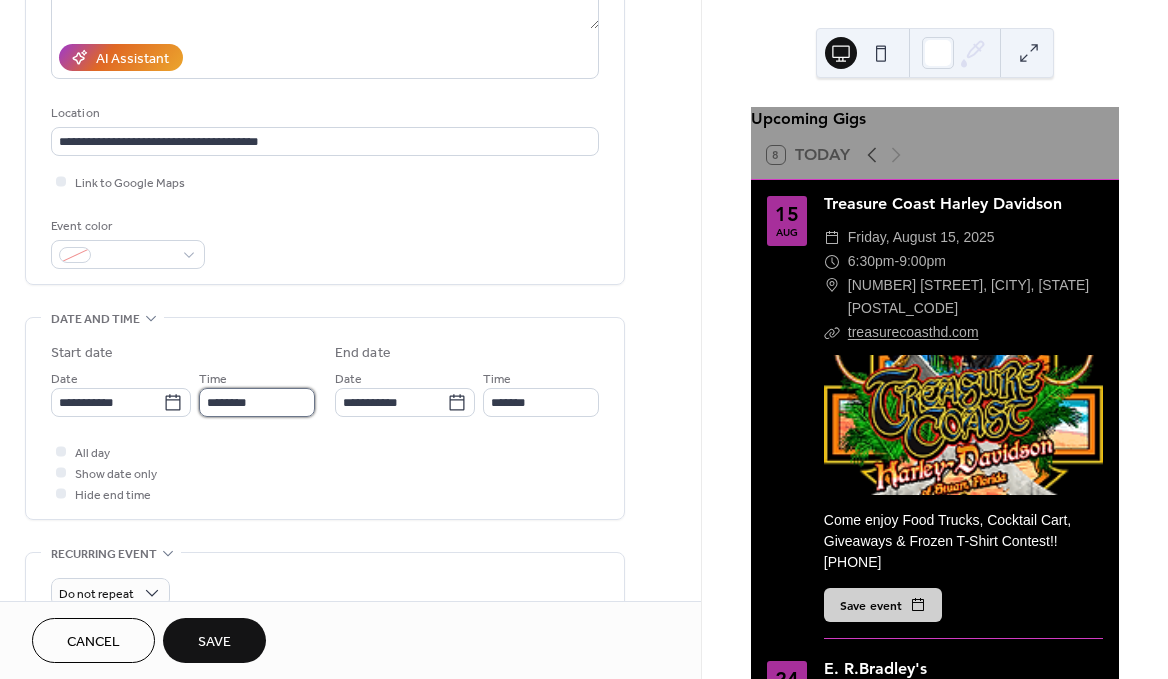 click on "********" at bounding box center (257, 402) 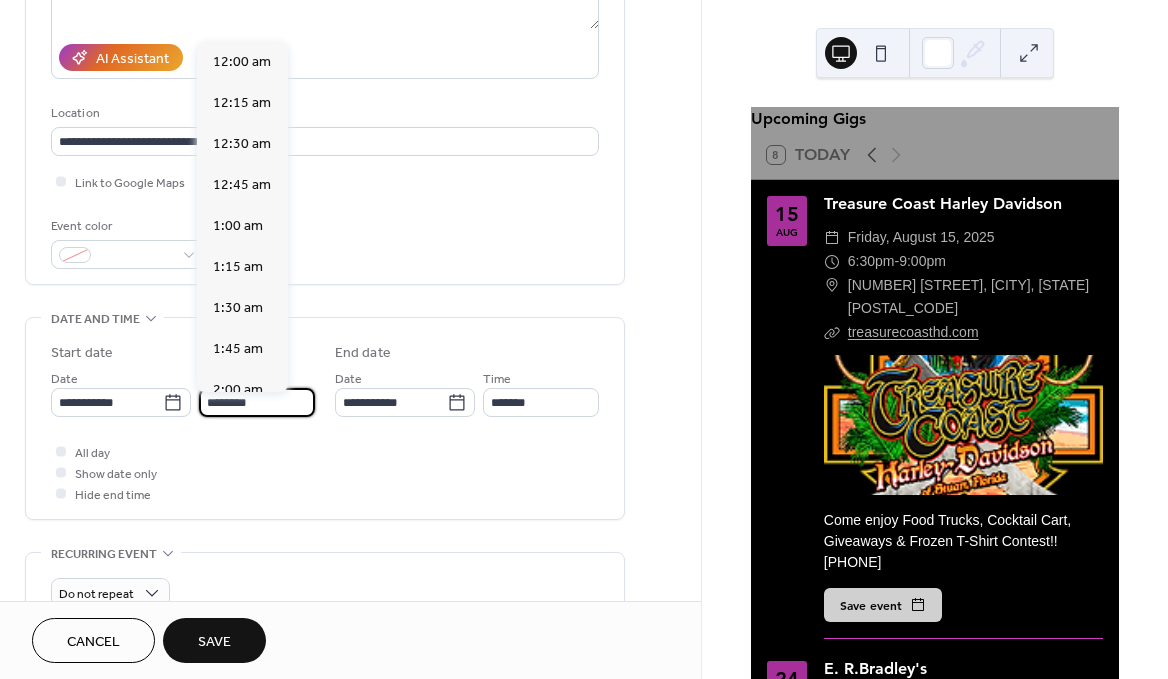 scroll, scrollTop: 1968, scrollLeft: 0, axis: vertical 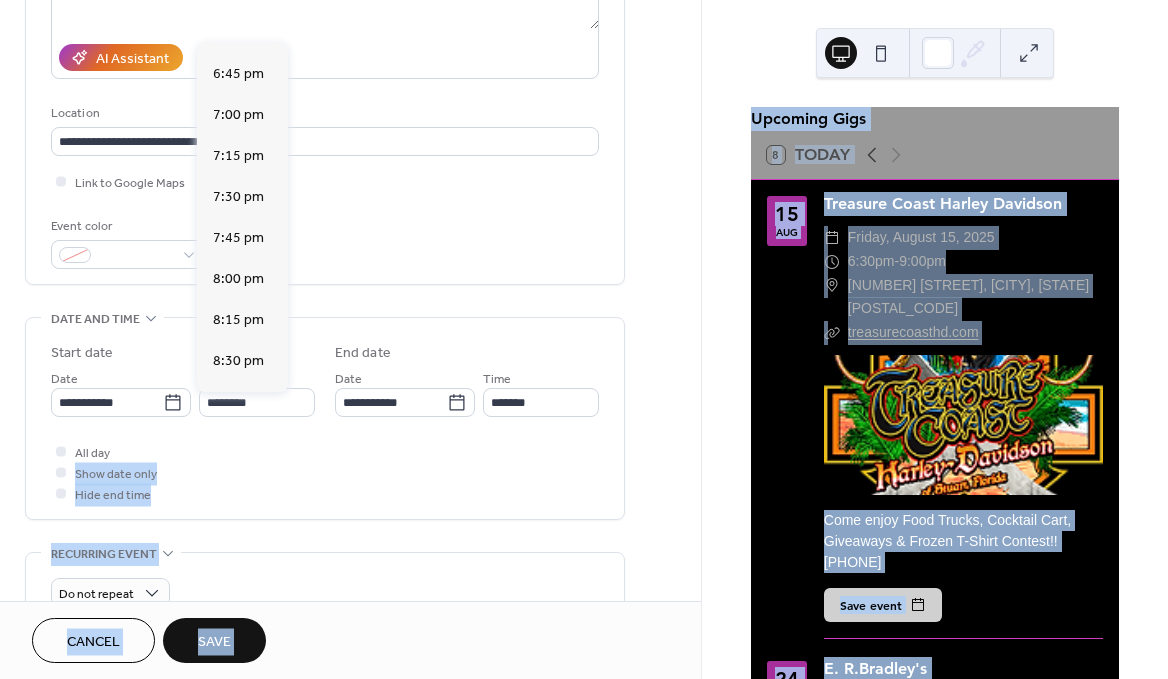 drag, startPoint x: 265, startPoint y: 354, endPoint x: 265, endPoint y: 453, distance: 99 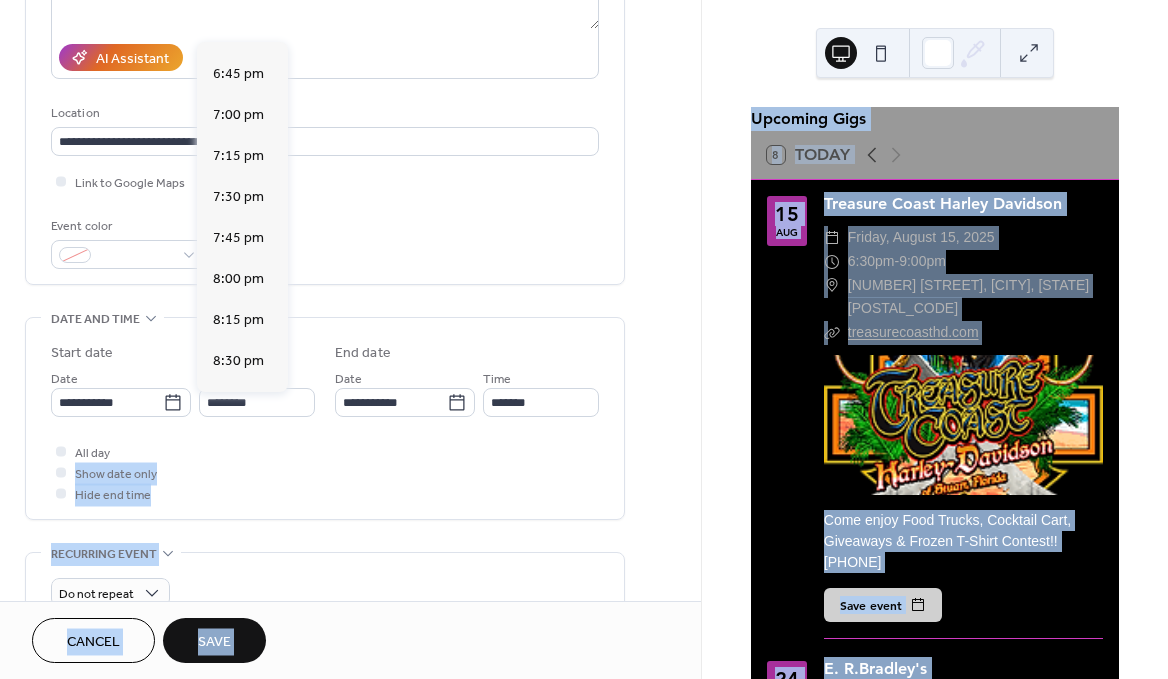 click on "**********" at bounding box center [584, 339] 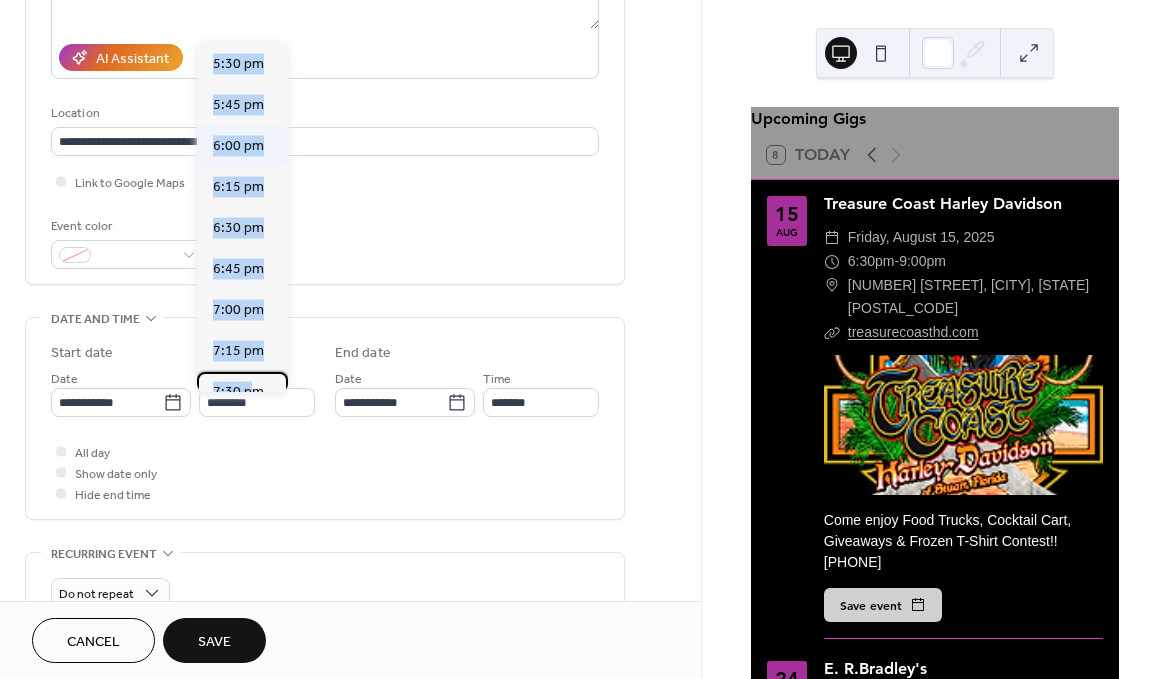 drag, startPoint x: 249, startPoint y: 139, endPoint x: 243, endPoint y: 148, distance: 10.816654 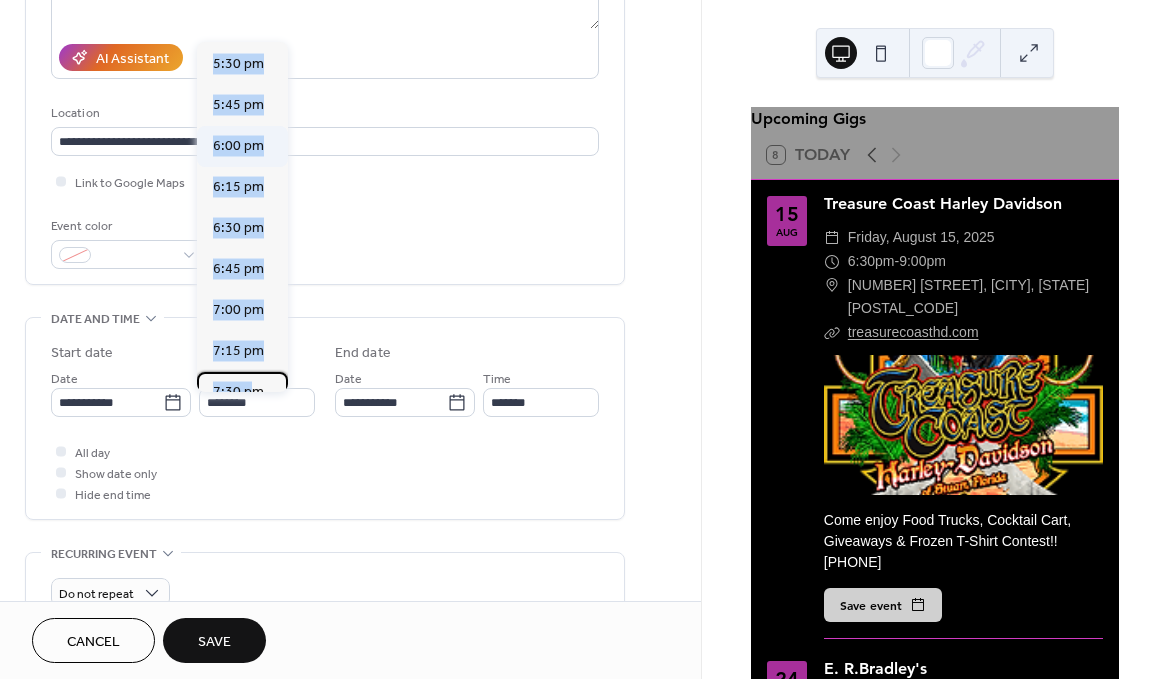click on "12:00 am 12:15 am 12:30 am 12:45 am 1:00 am 1:15 am 1:30 am 1:45 am 2:00 am 2:15 am 2:30 am 2:45 am 3:00 am 3:15 am 3:30 am 3:45 am 4:00 am 4:15 am 4:30 am 4:45 am 5:00 am 5:15 am 5:30 am 5:45 am 6:00 am 6:15 am 6:30 am 6:45 am 7:00 am 7:15 am 7:30 am 7:45 am 8:00 am 8:15 am 8:30 am 8:45 am 9:00 am 9:15 am 9:30 am 9:45 am 10:00 am 10:15 am 10:30 am 10:45 am 11:00 am 11:15 am 11:30 am 11:45 am 12:00 pm 12:15 pm 12:30 pm 12:45 pm 1:00 pm 1:15 pm 1:30 pm 1:45 pm 2:00 pm 2:15 pm 2:30 pm 2:45 pm 3:00 pm 3:15 pm 3:30 pm 3:45 pm 4:00 pm 4:15 pm 4:30 pm 4:45 pm 5:00 pm 5:15 pm 5:30 pm 5:45 pm 6:00 pm 6:15 pm 6:30 pm 6:45 pm 7:00 pm 7:15 pm 7:30 pm 7:45 pm 8:00 pm 8:15 pm 8:30 pm 8:45 pm 9:00 pm 9:15 pm 9:30 pm 9:45 pm 10:00 pm 10:15 pm 10:30 pm 10:45 pm 11:00 pm 11:15 pm 11:30 pm 11:45 pm" at bounding box center (242, 217) 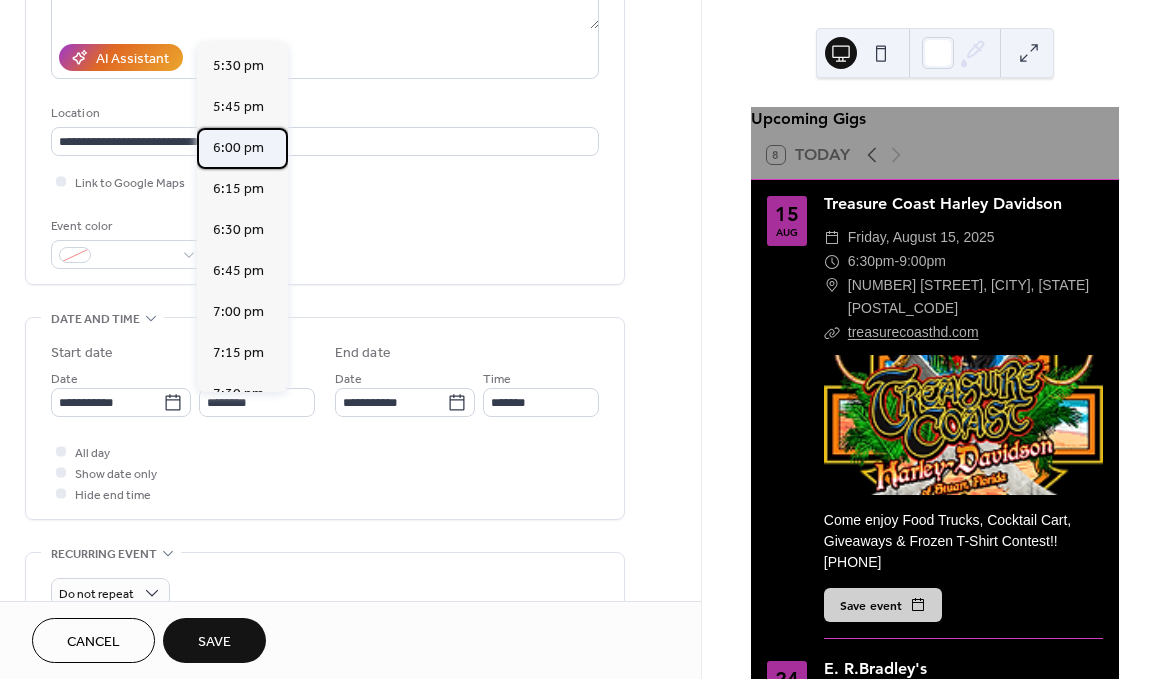 click on "6:00 pm" at bounding box center [238, 148] 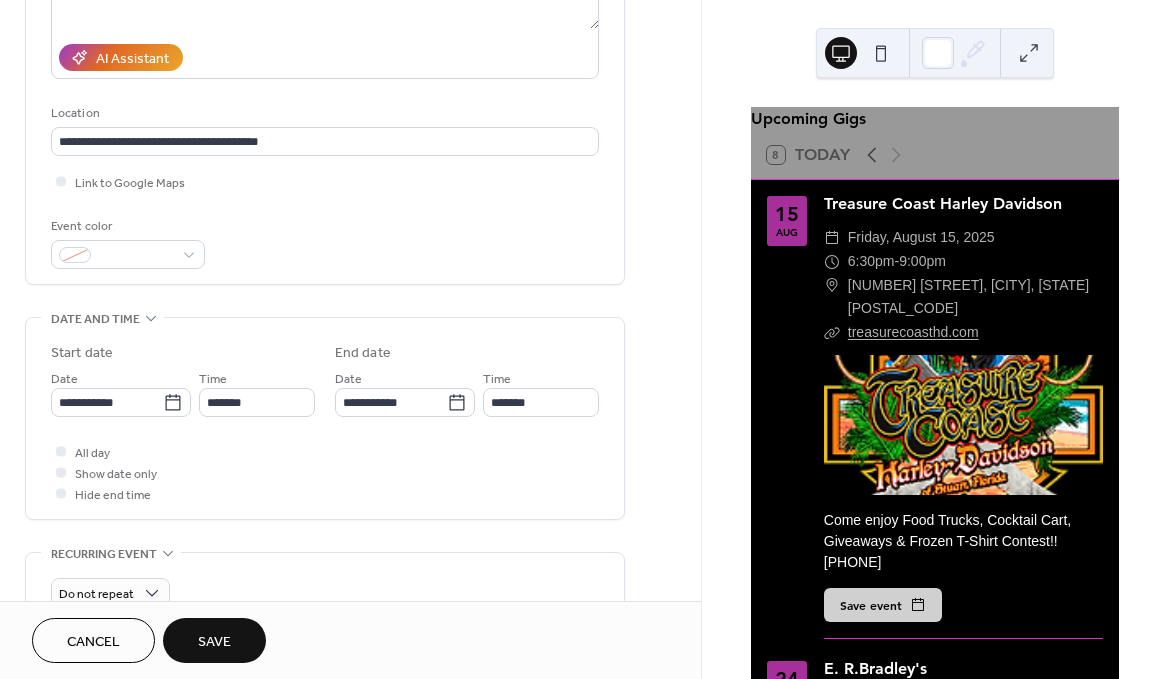 type on "*******" 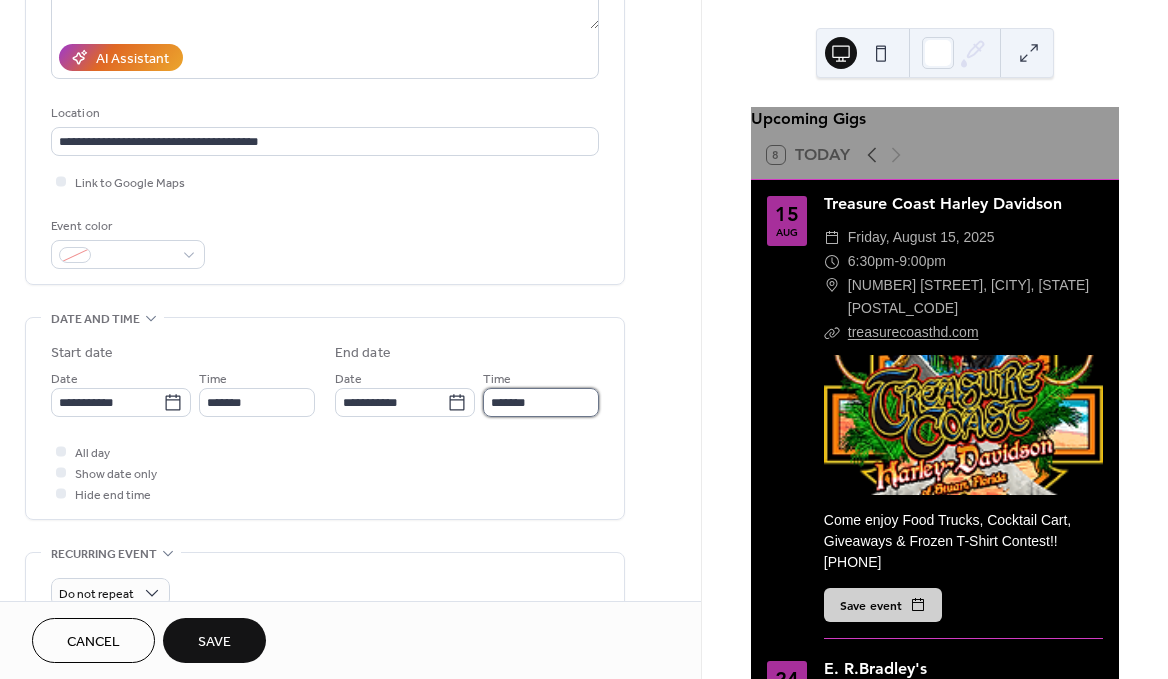 click on "*******" at bounding box center [541, 402] 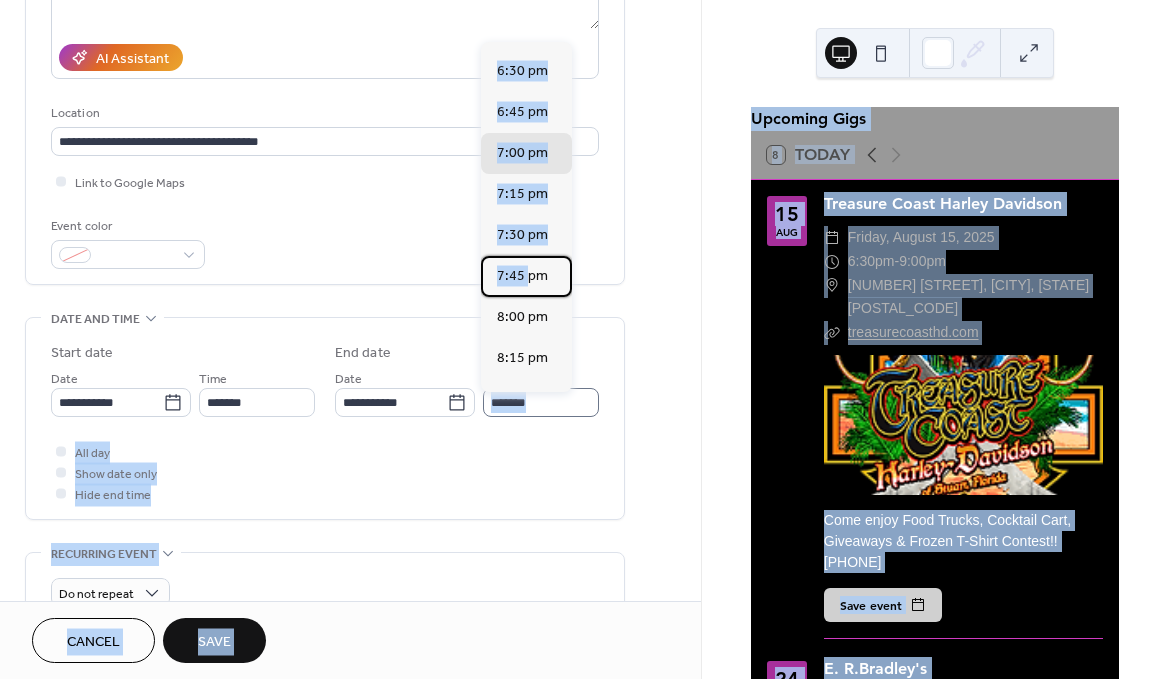 drag, startPoint x: 526, startPoint y: 312, endPoint x: 527, endPoint y: 408, distance: 96.00521 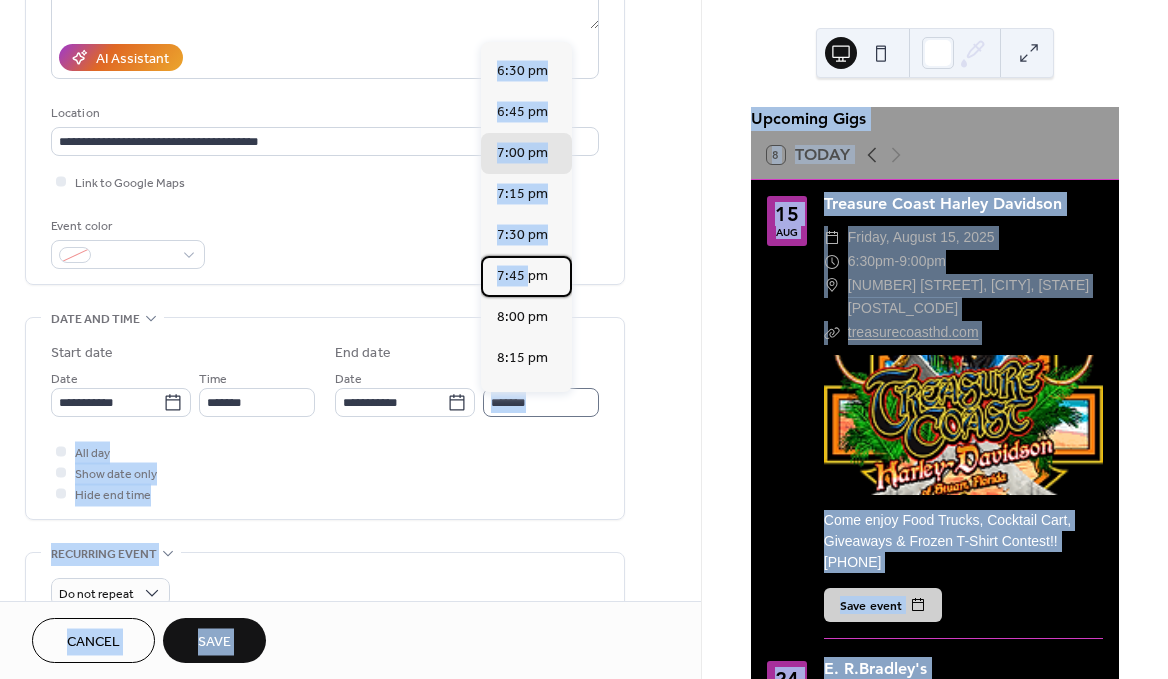 click on "**********" at bounding box center [584, 339] 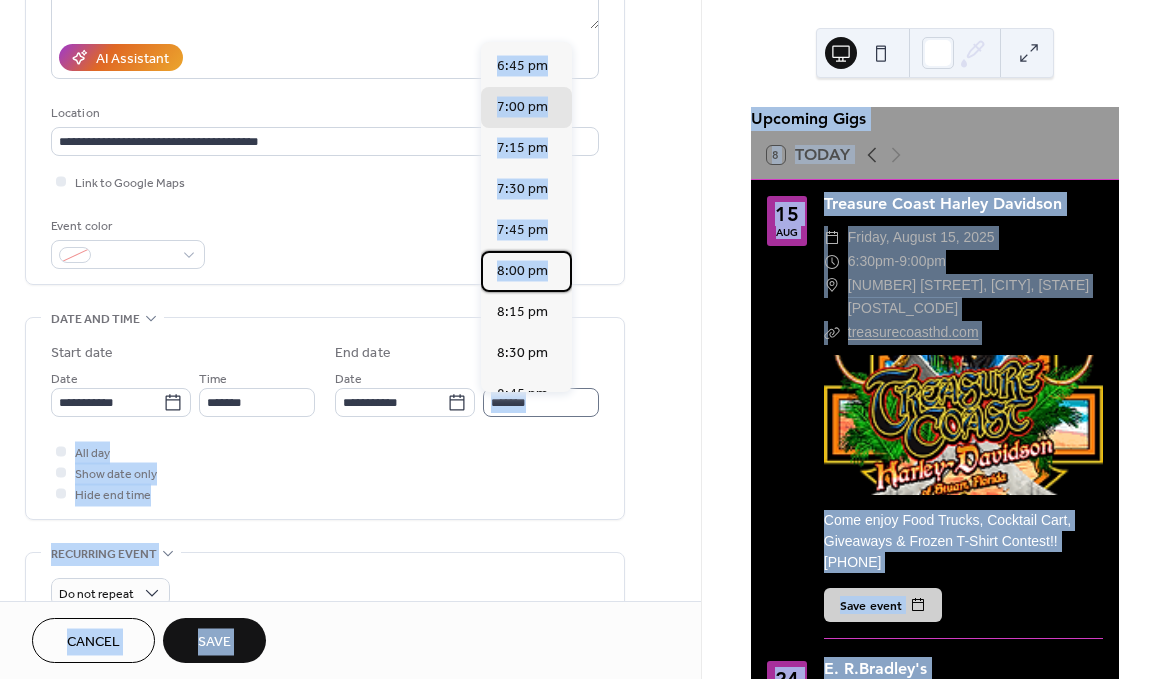 drag, startPoint x: 524, startPoint y: 290, endPoint x: 525, endPoint y: 417, distance: 127.00394 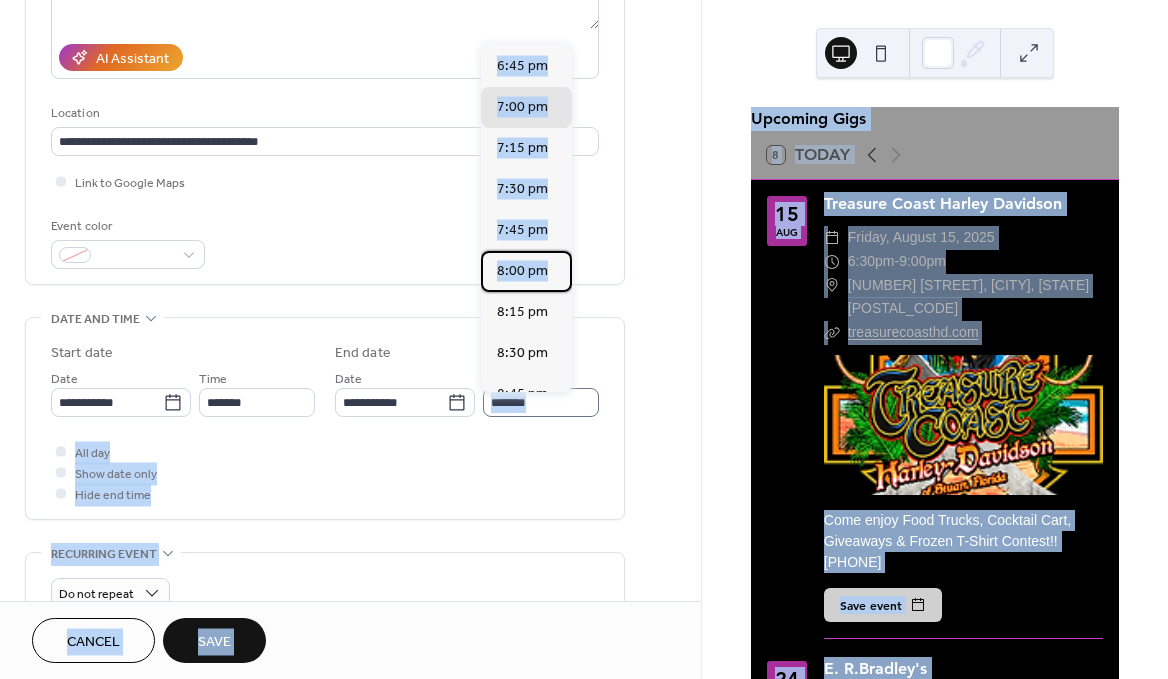 click on "**********" at bounding box center [584, 339] 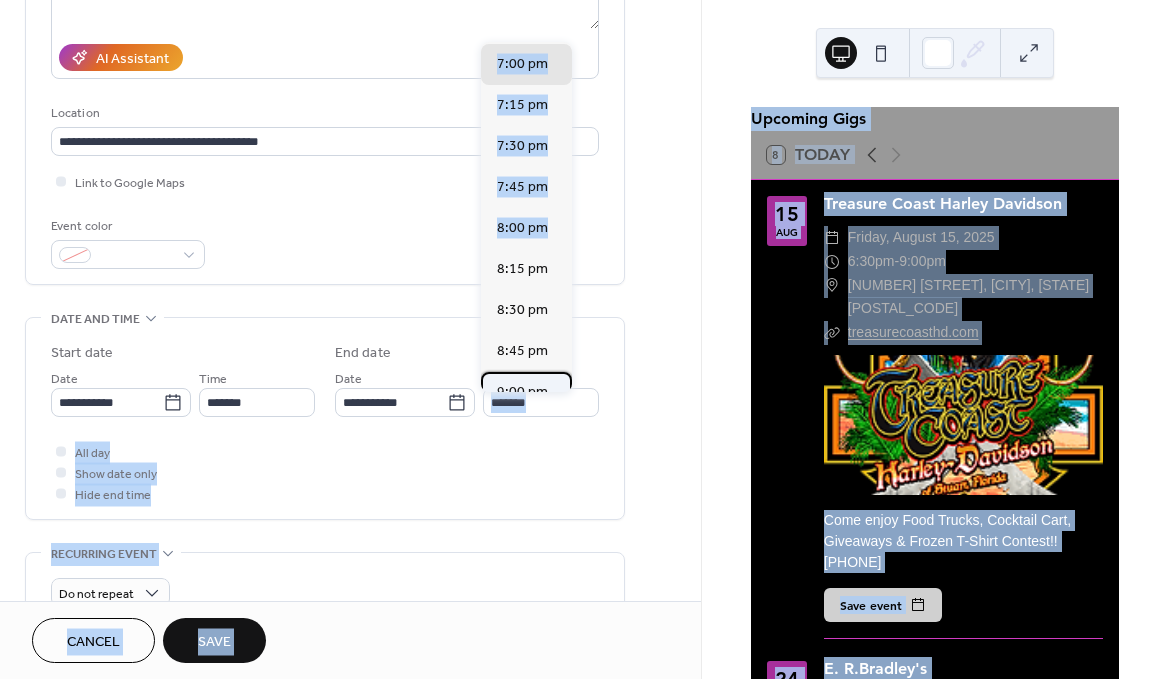 click on "9:00 pm" at bounding box center (522, 392) 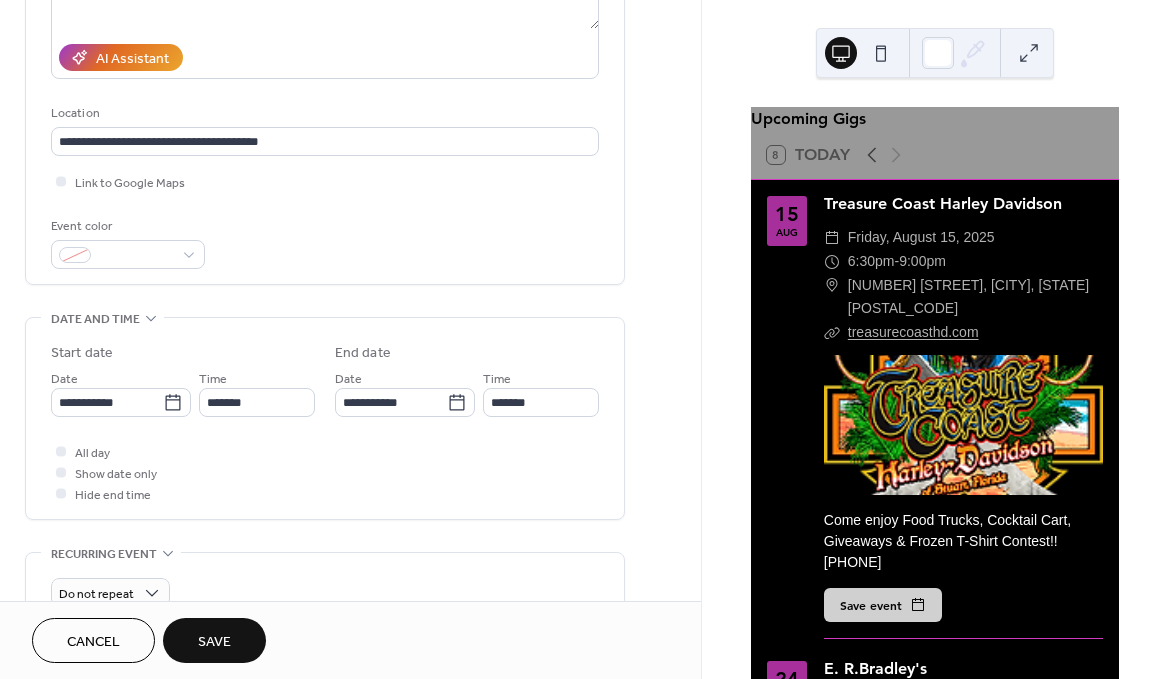 type on "*******" 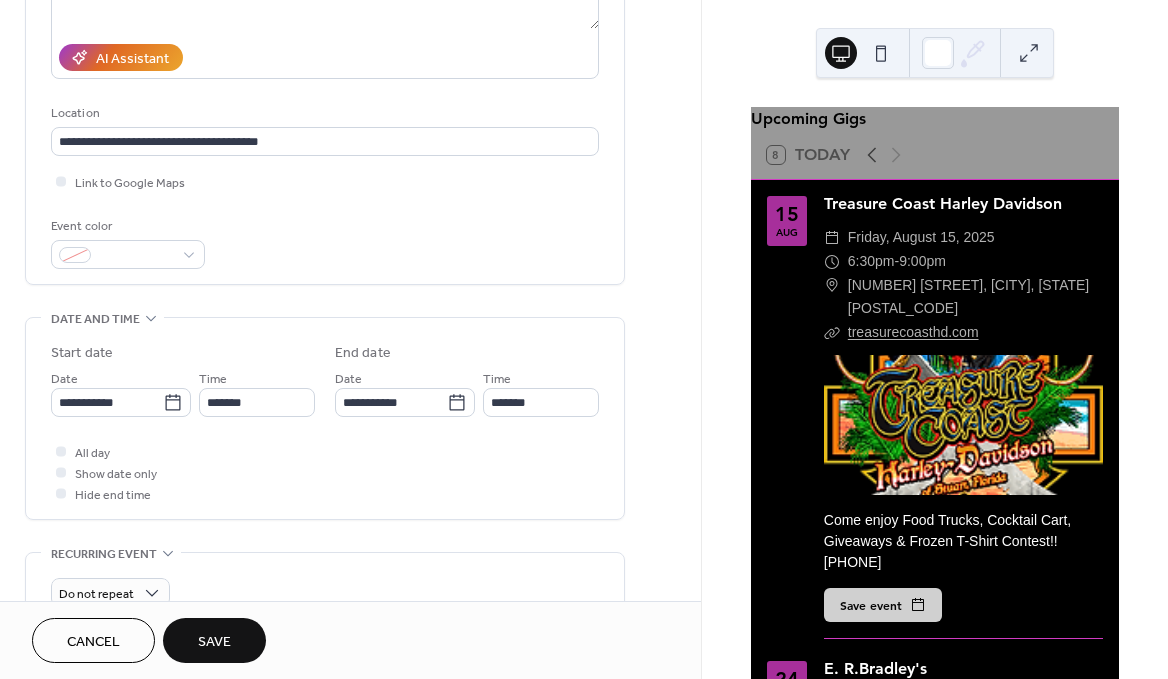 click on "**********" at bounding box center [325, 31] 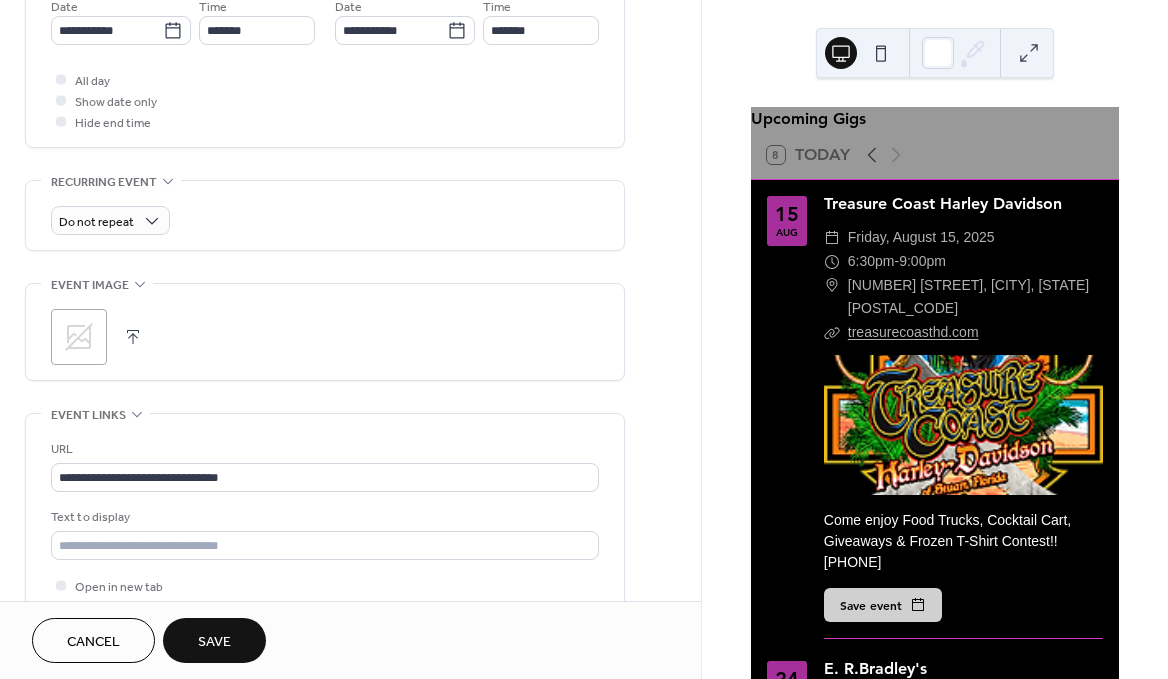 scroll, scrollTop: 761, scrollLeft: 0, axis: vertical 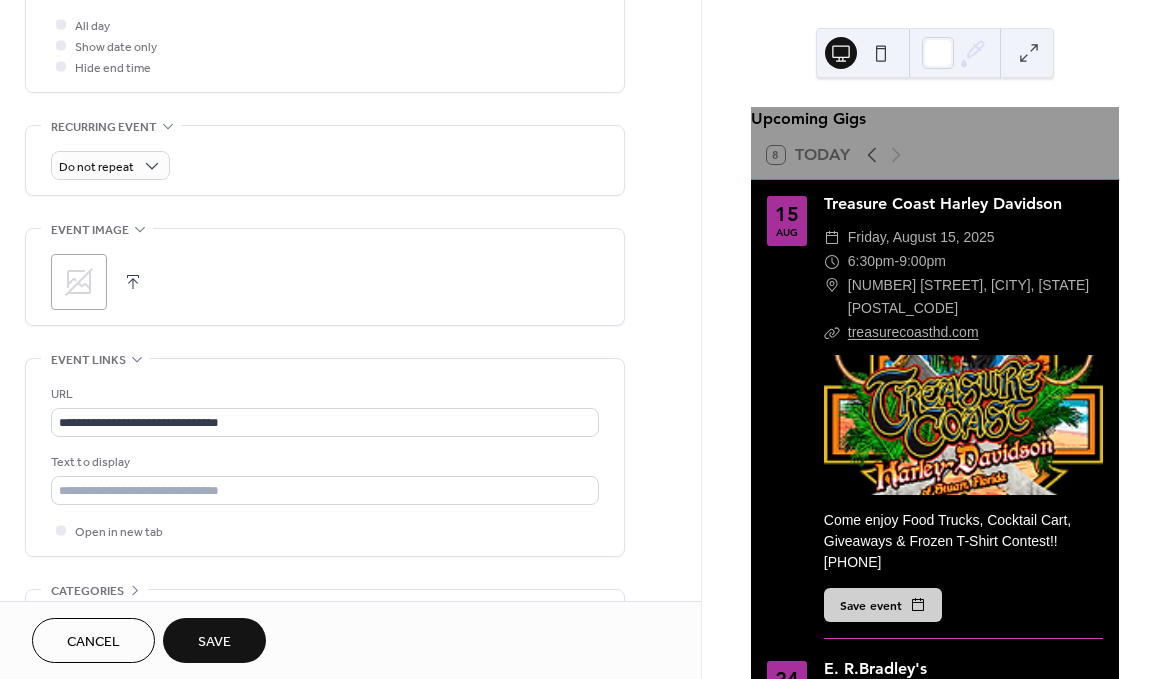 click 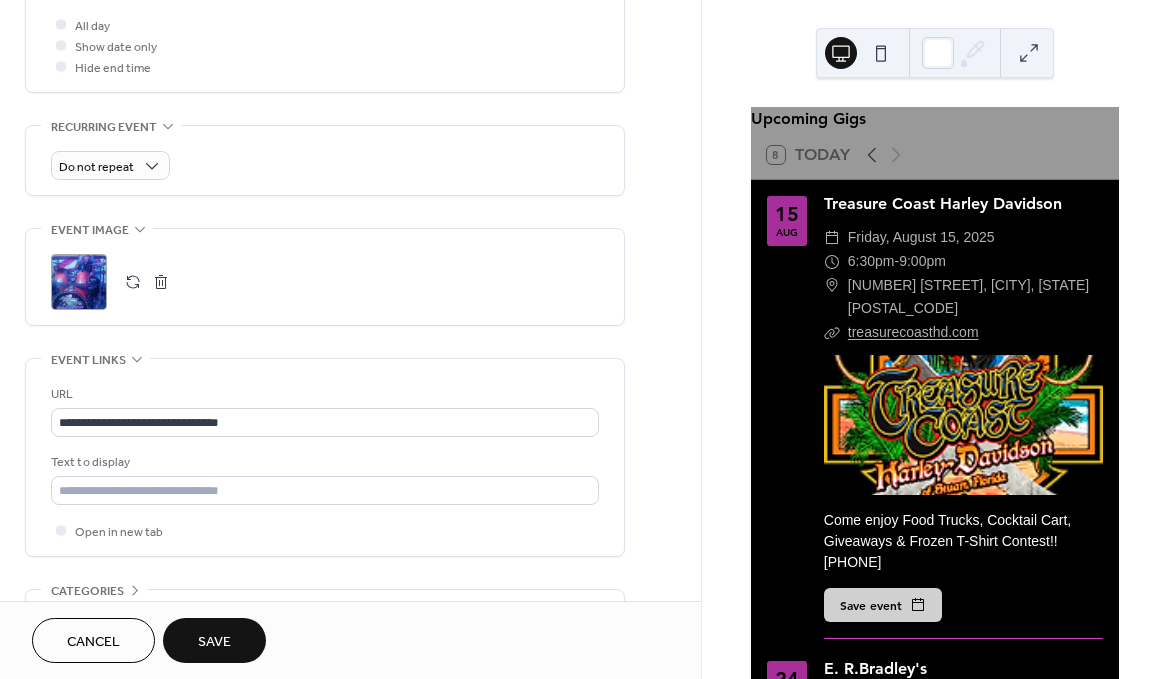 click on "Save" at bounding box center [214, 642] 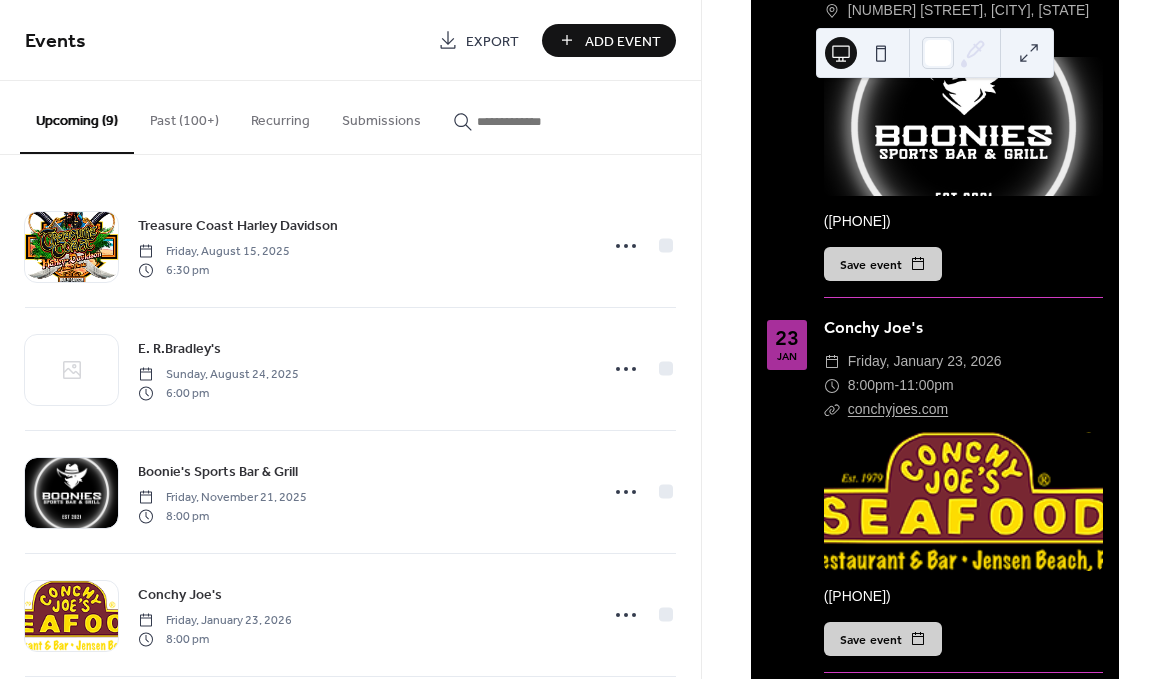 scroll, scrollTop: 1028, scrollLeft: 0, axis: vertical 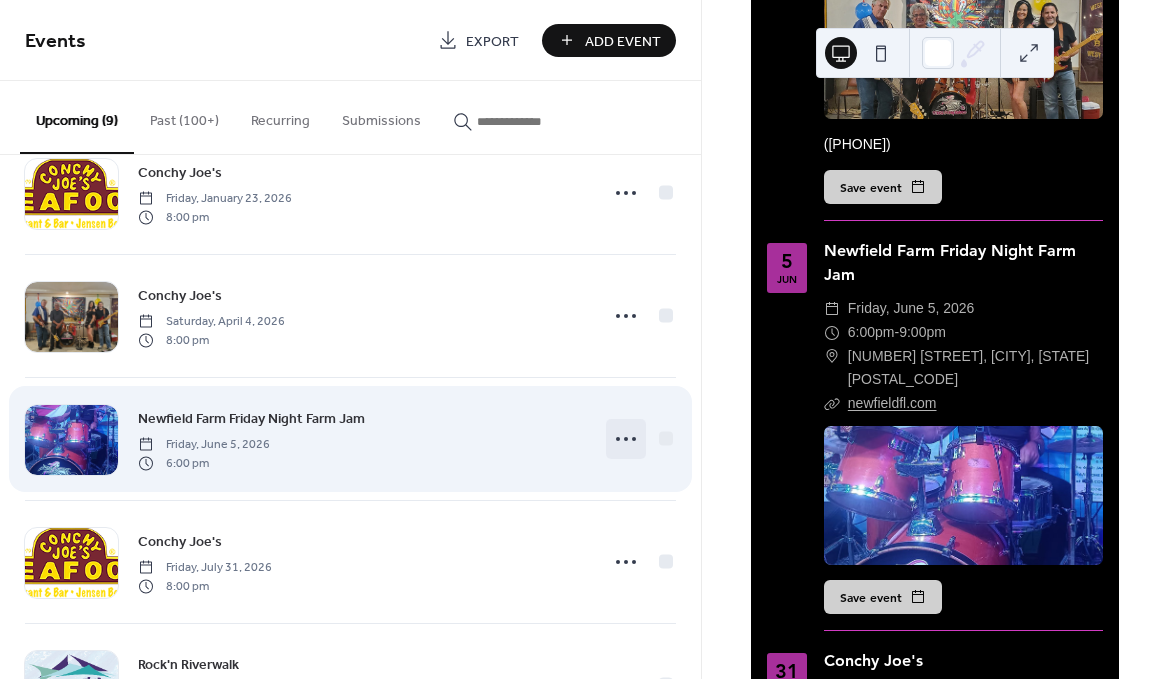 click 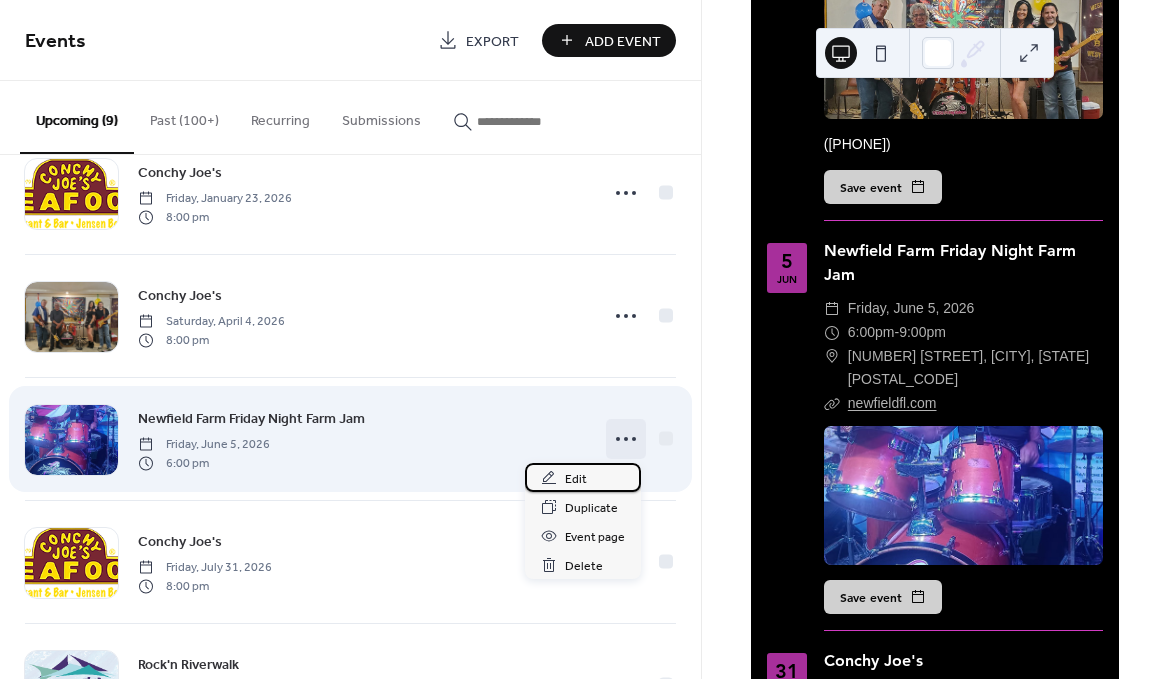 click on "Edit" at bounding box center (576, 479) 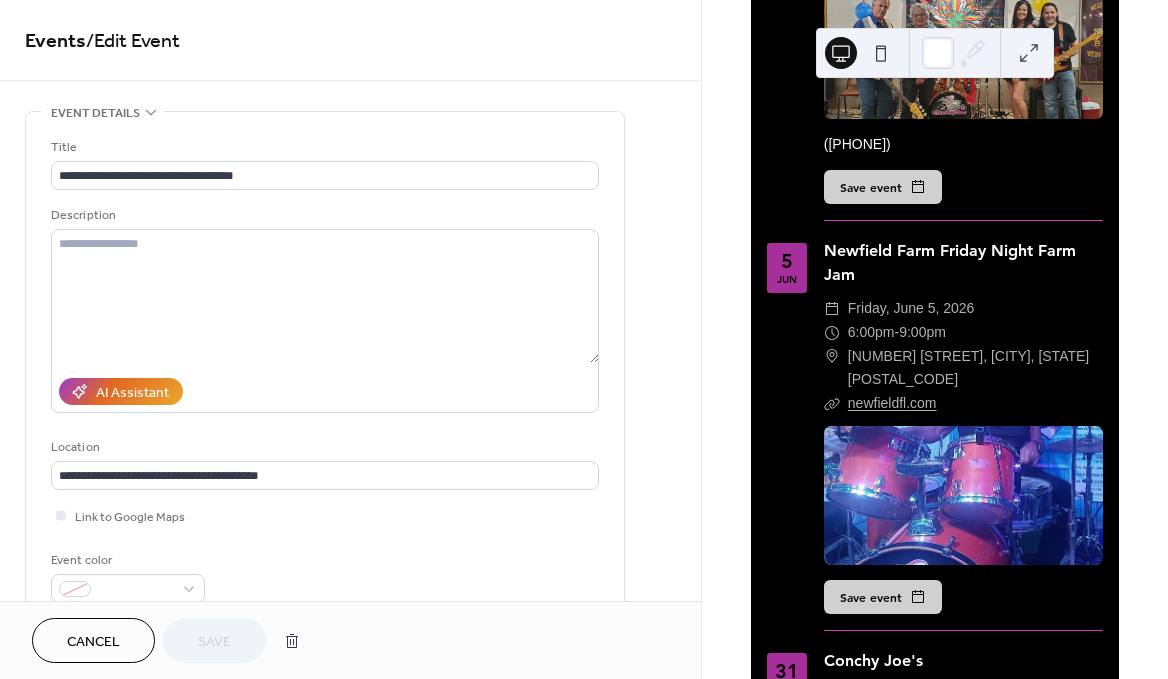 click on "**********" at bounding box center [350, 798] 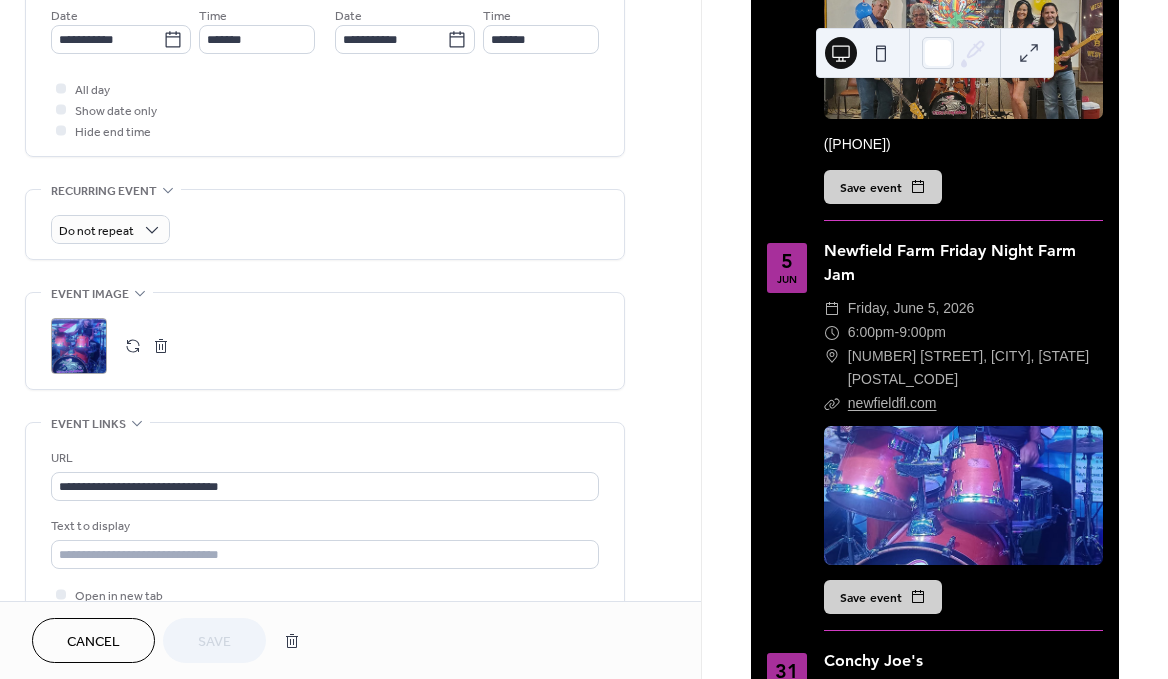 drag, startPoint x: 551, startPoint y: 364, endPoint x: 576, endPoint y: 697, distance: 333.93713 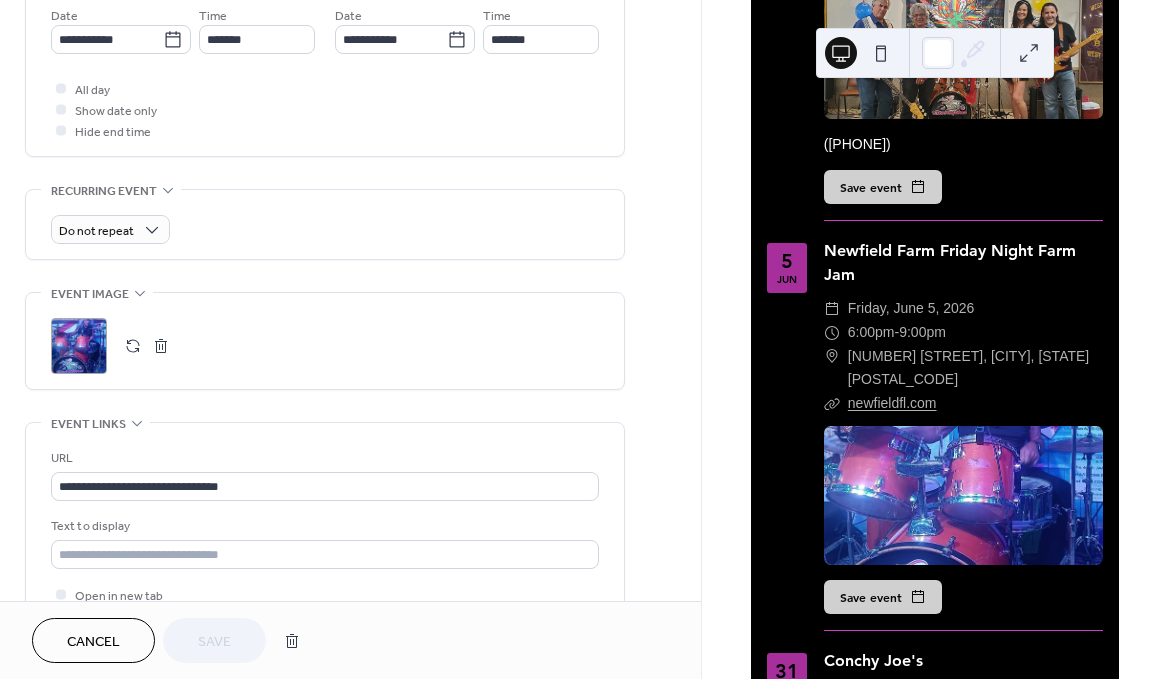 click on "**********" at bounding box center [584, 339] 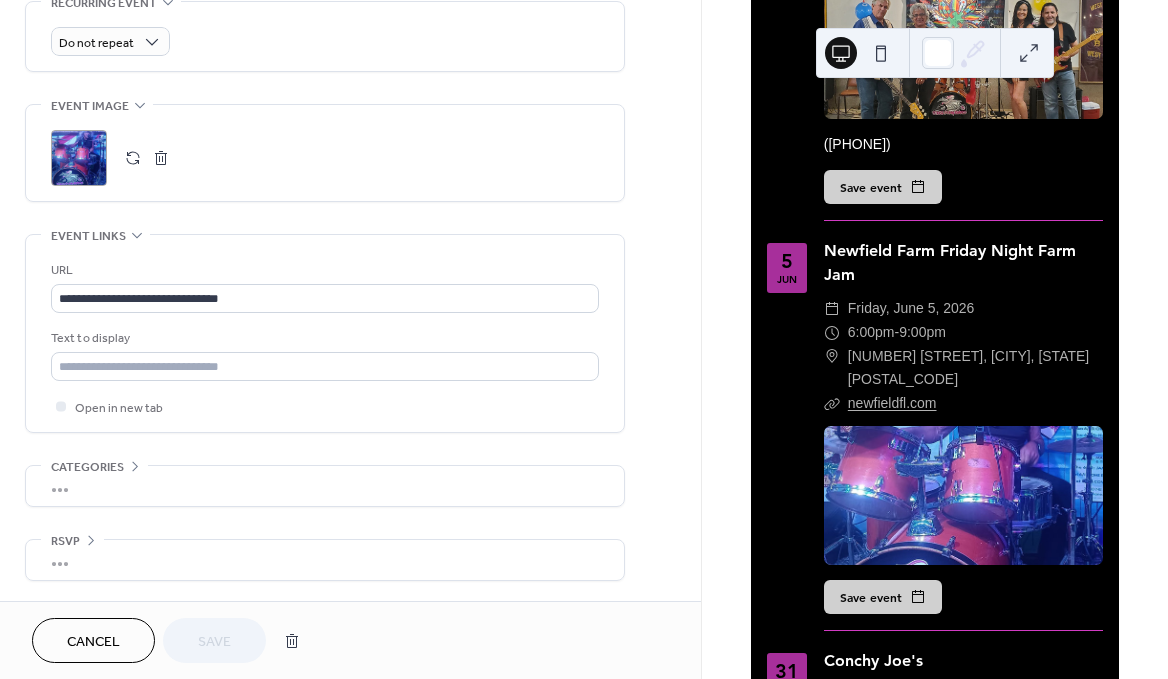 click on ";" at bounding box center (79, 158) 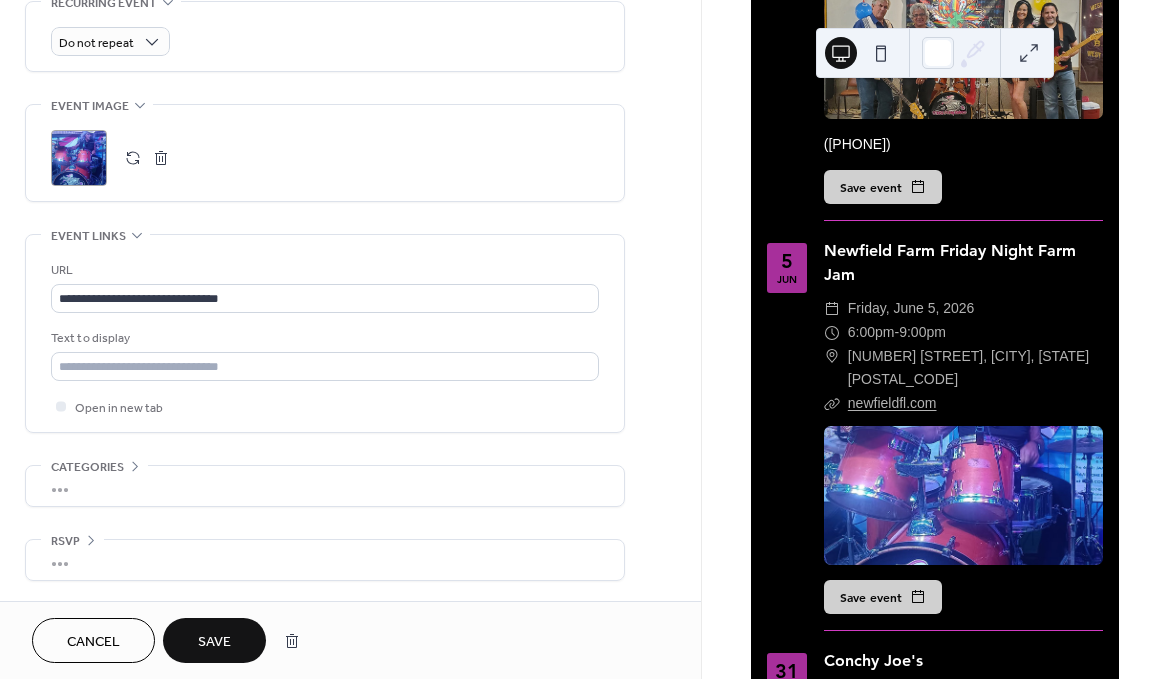 click on "Save" at bounding box center (214, 640) 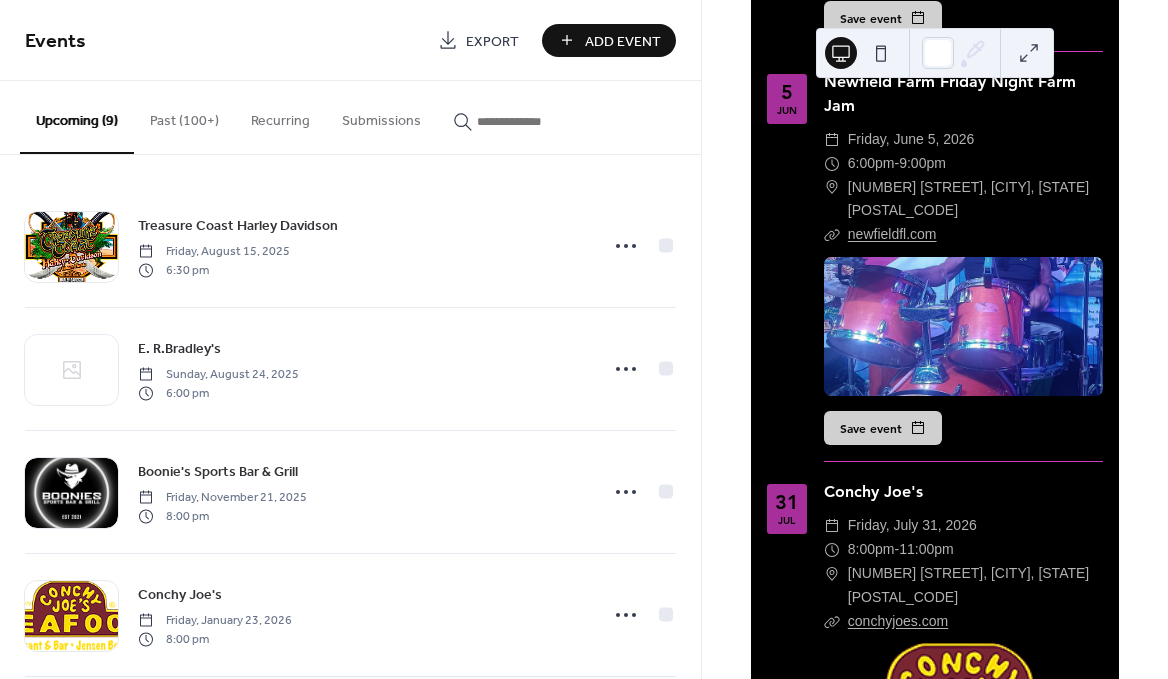 scroll, scrollTop: 2197, scrollLeft: 0, axis: vertical 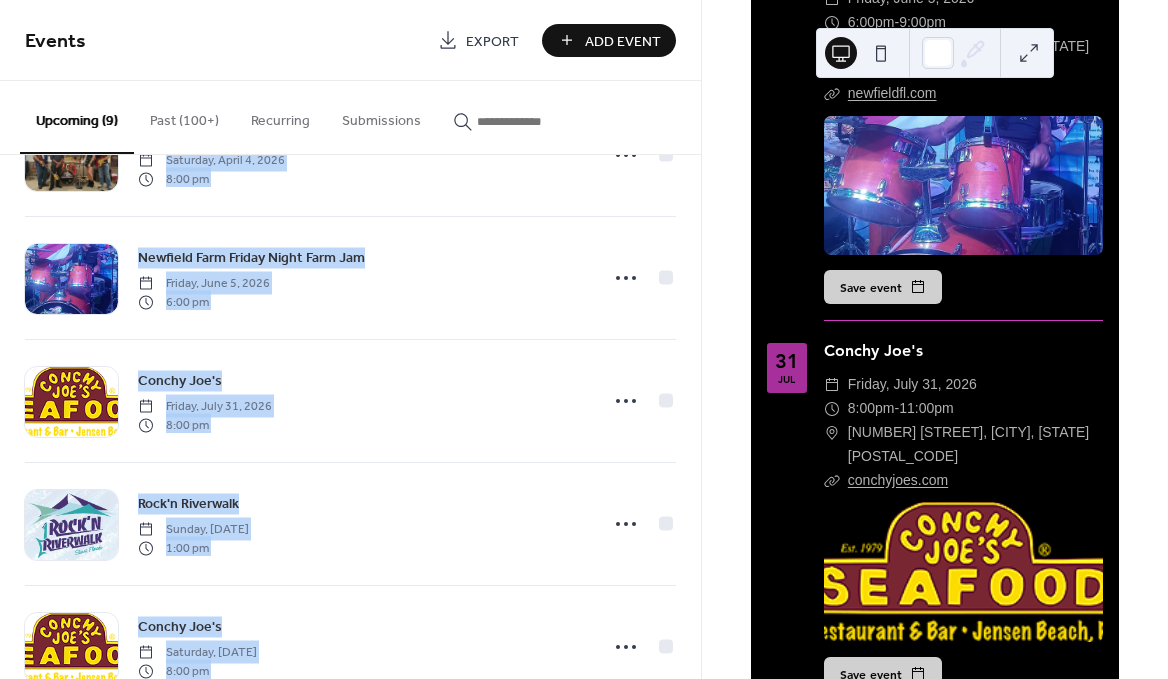 drag, startPoint x: 645, startPoint y: 412, endPoint x: 651, endPoint y: 697, distance: 285.06314 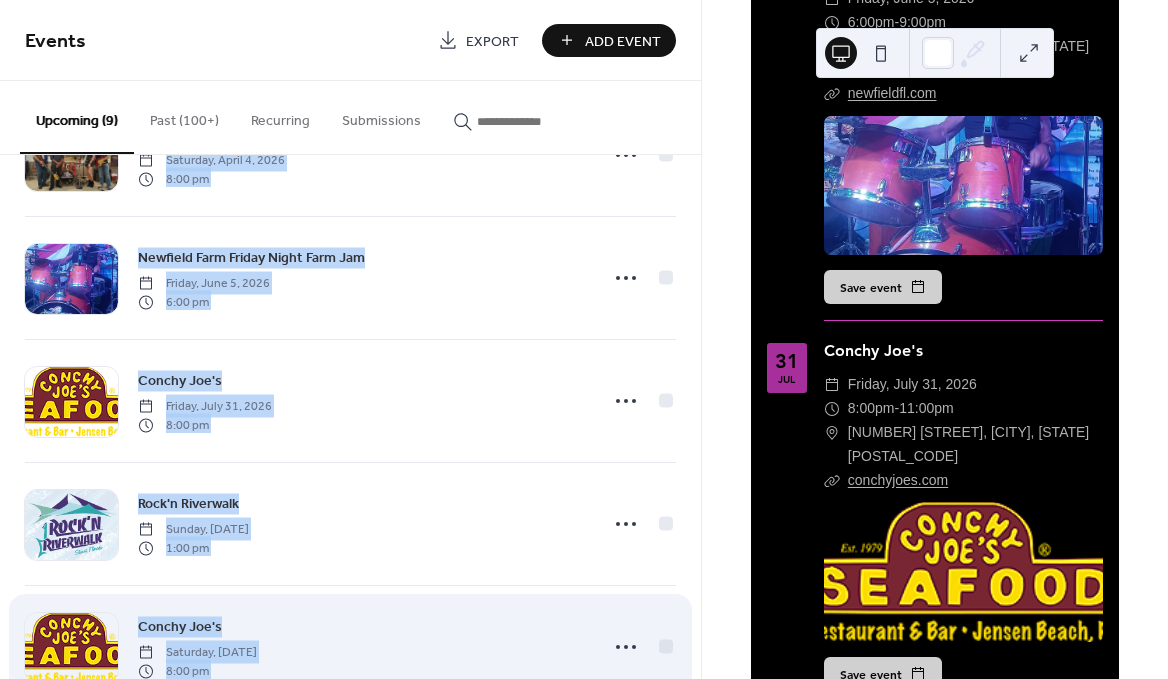 scroll, scrollTop: 583, scrollLeft: 0, axis: vertical 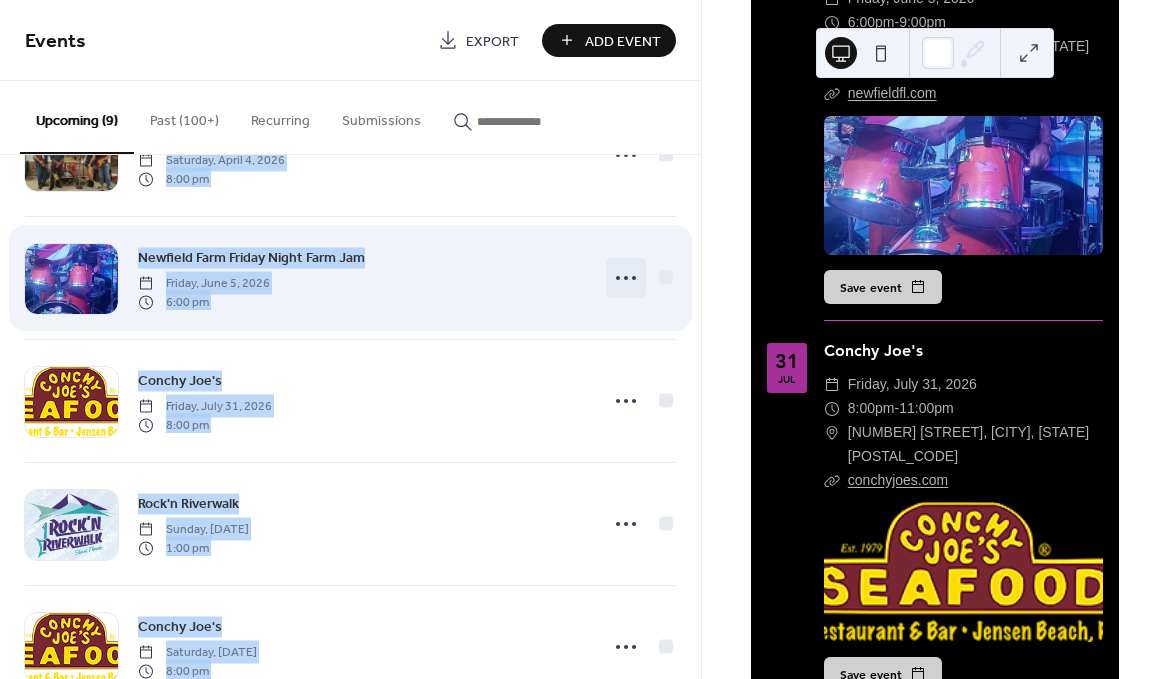 click 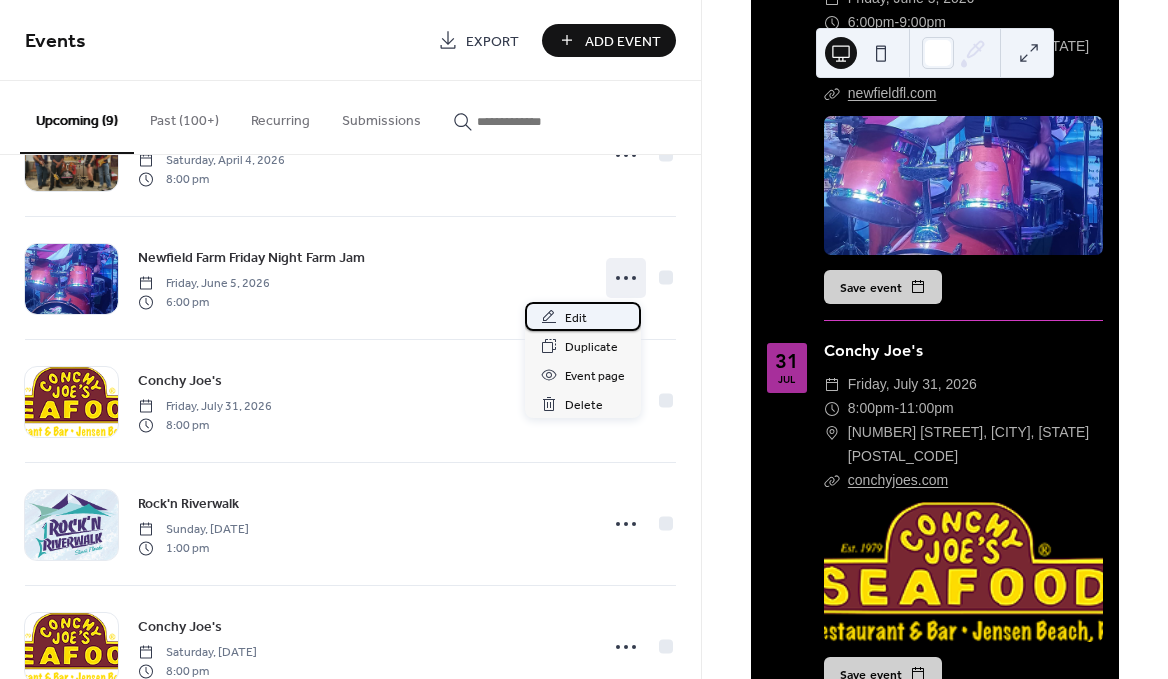 click on "Edit" at bounding box center (576, 318) 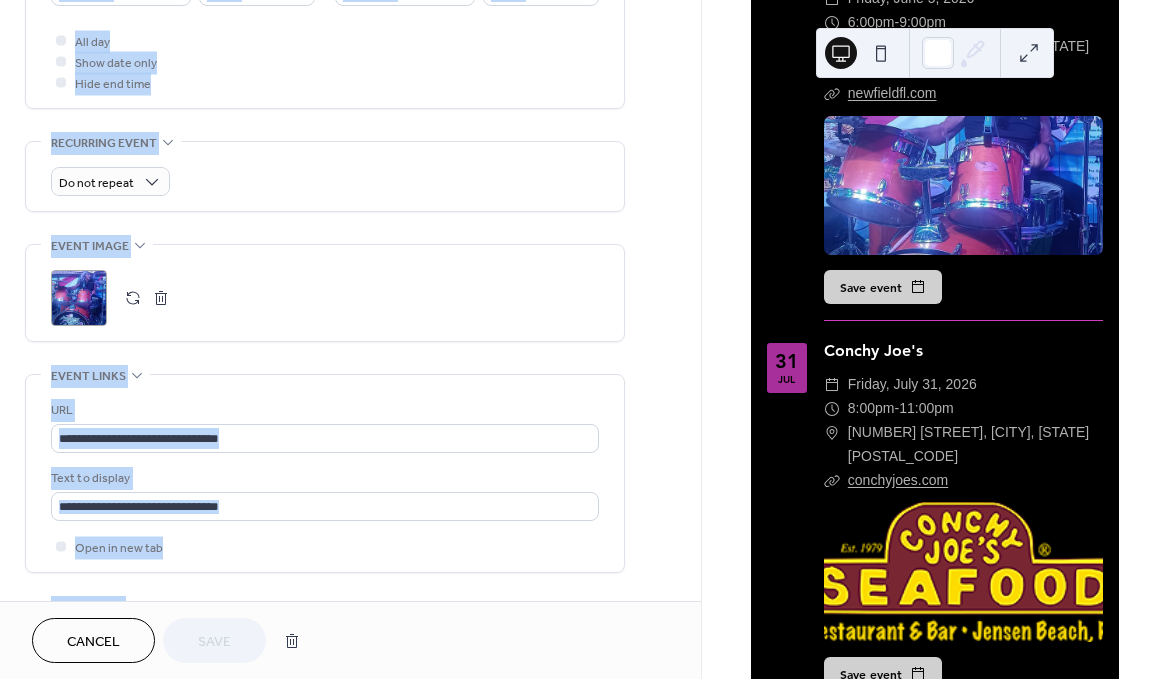 drag, startPoint x: 581, startPoint y: 507, endPoint x: 579, endPoint y: 602, distance: 95.02105 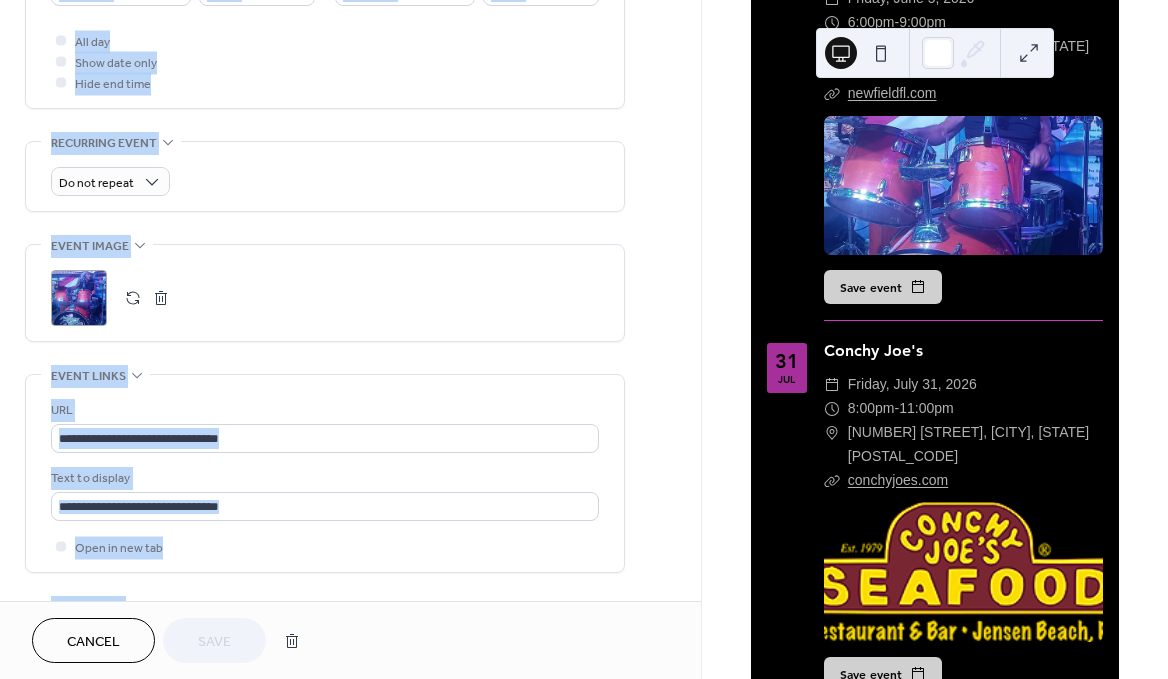 scroll, scrollTop: 863, scrollLeft: 0, axis: vertical 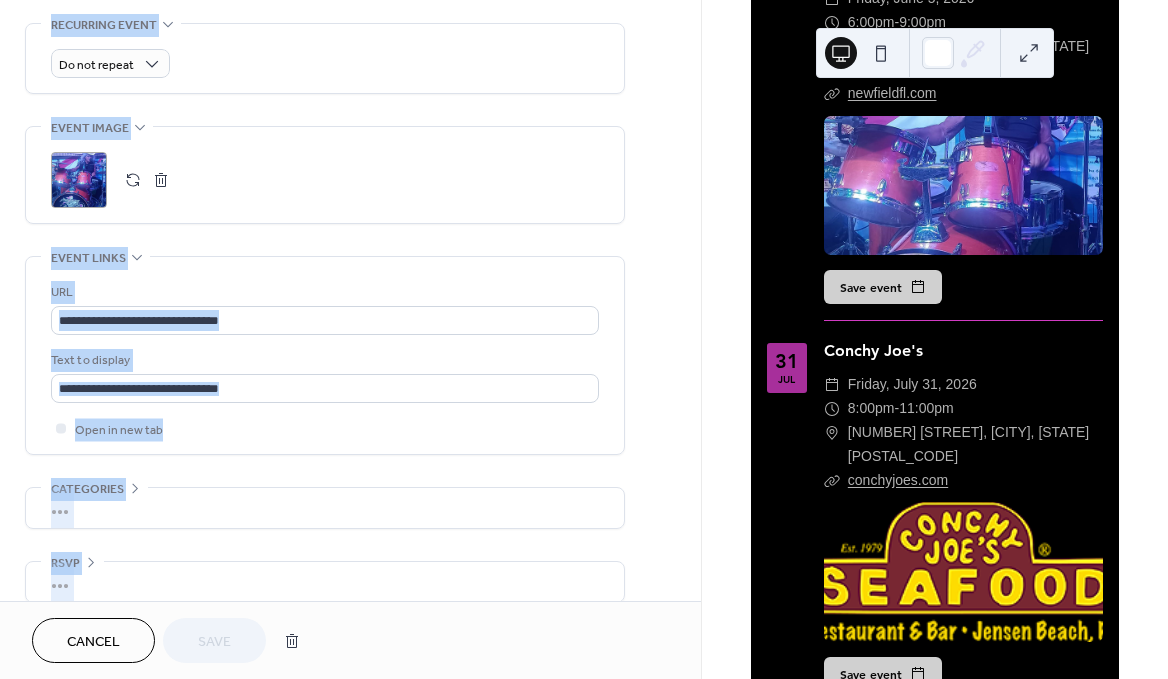 click on ";" at bounding box center [79, 180] 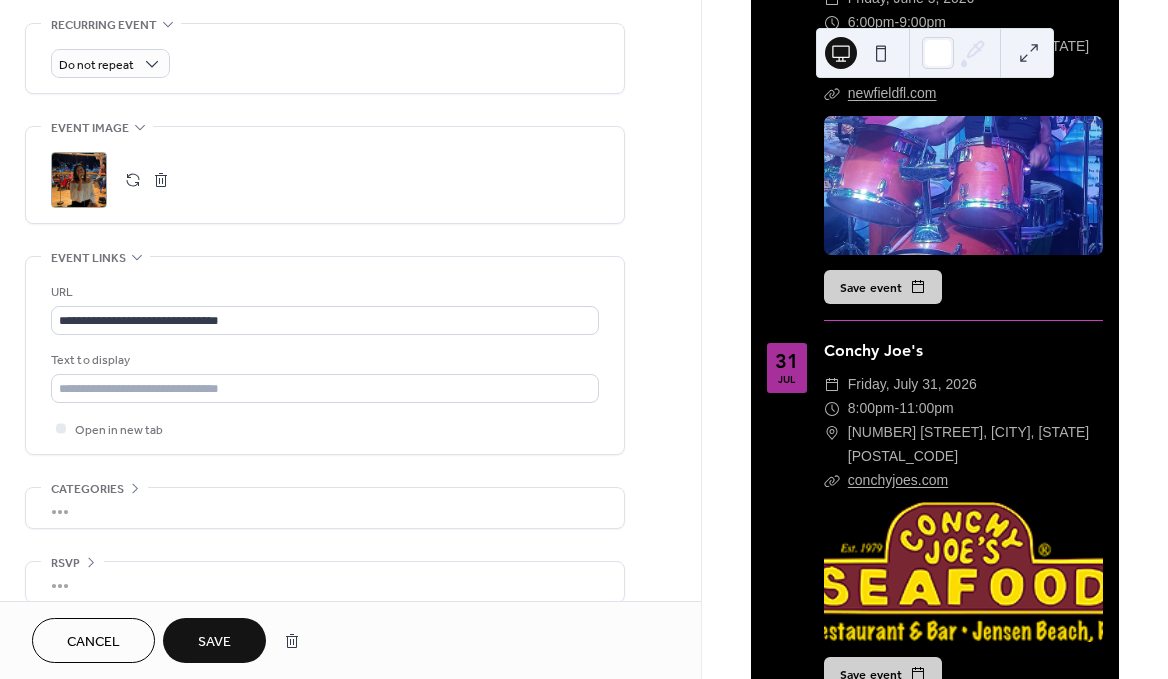 click on "Save" at bounding box center (214, 642) 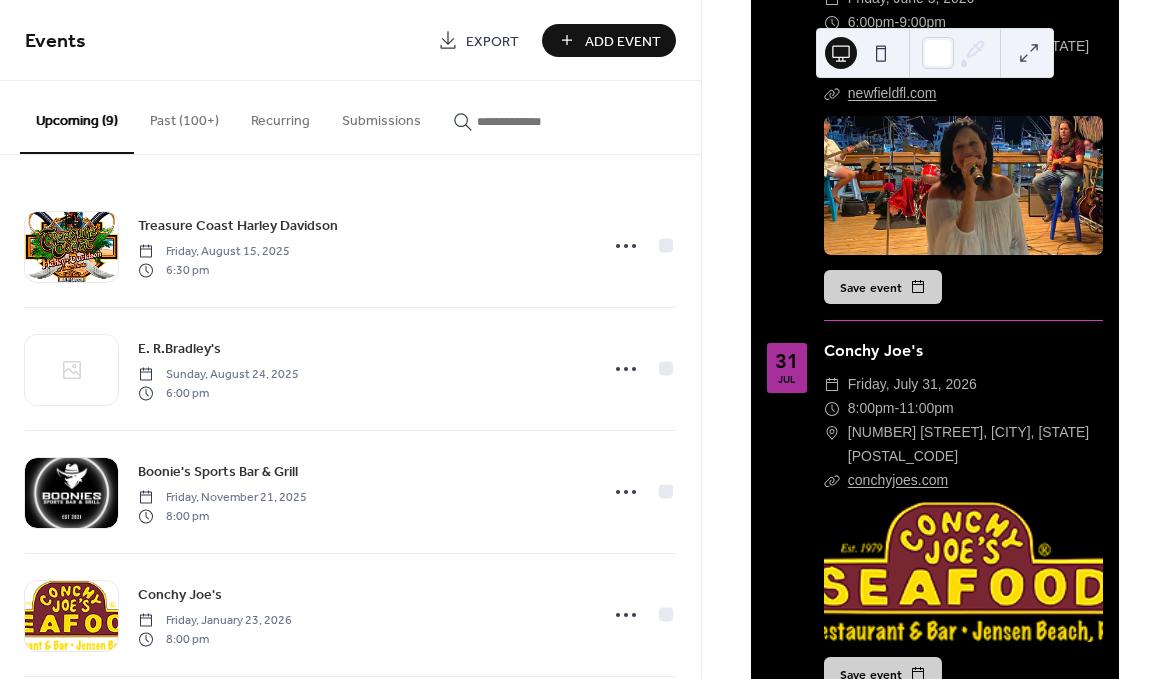scroll, scrollTop: 3013, scrollLeft: 0, axis: vertical 